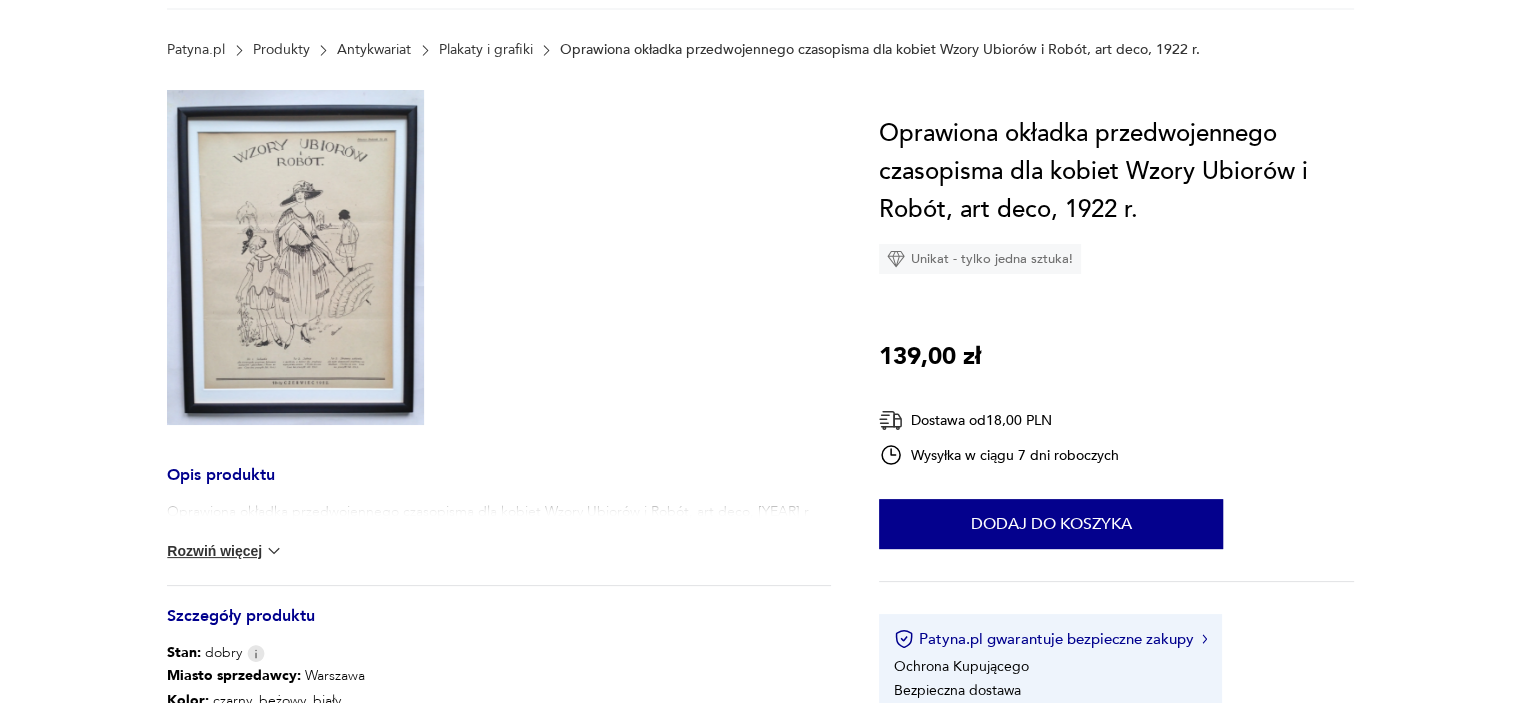 scroll, scrollTop: 240, scrollLeft: 0, axis: vertical 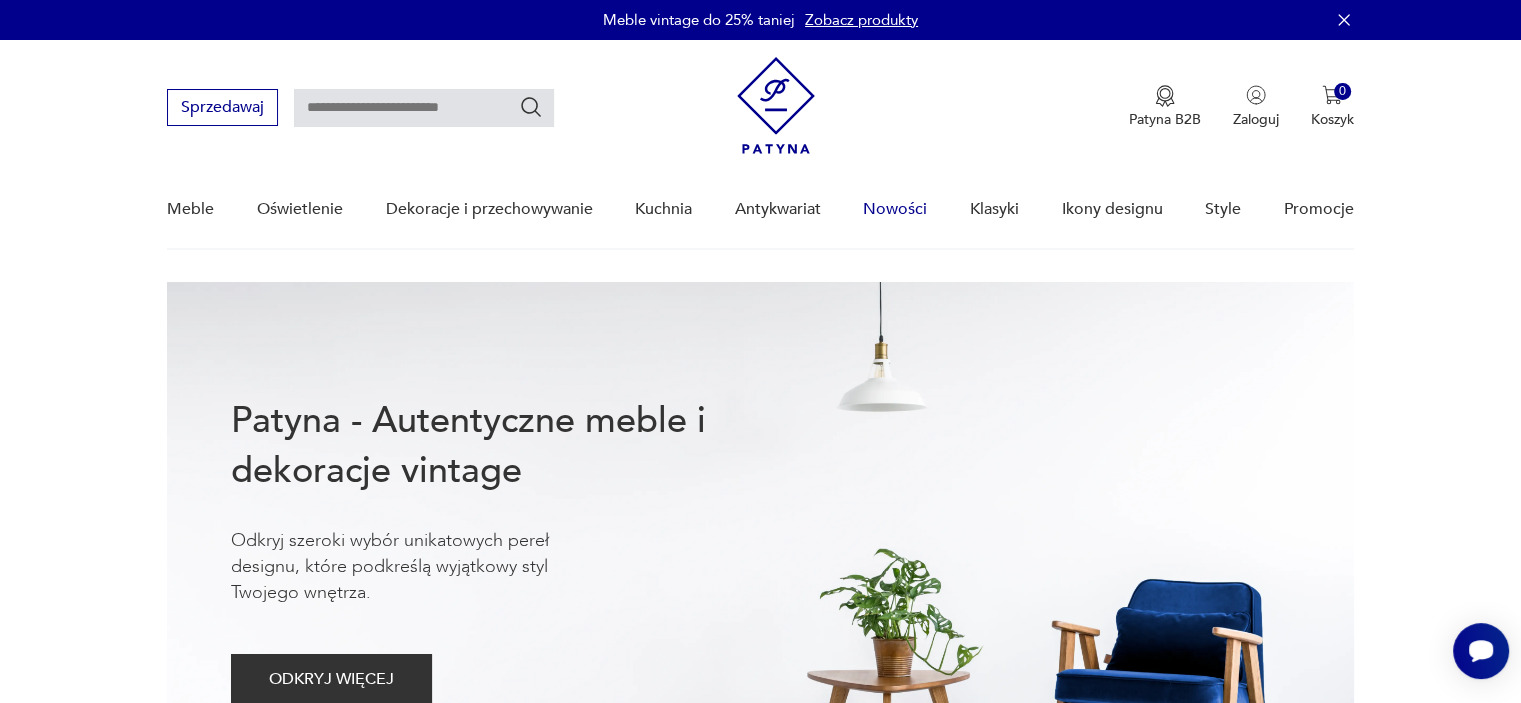 click on "Nowości" at bounding box center [895, 209] 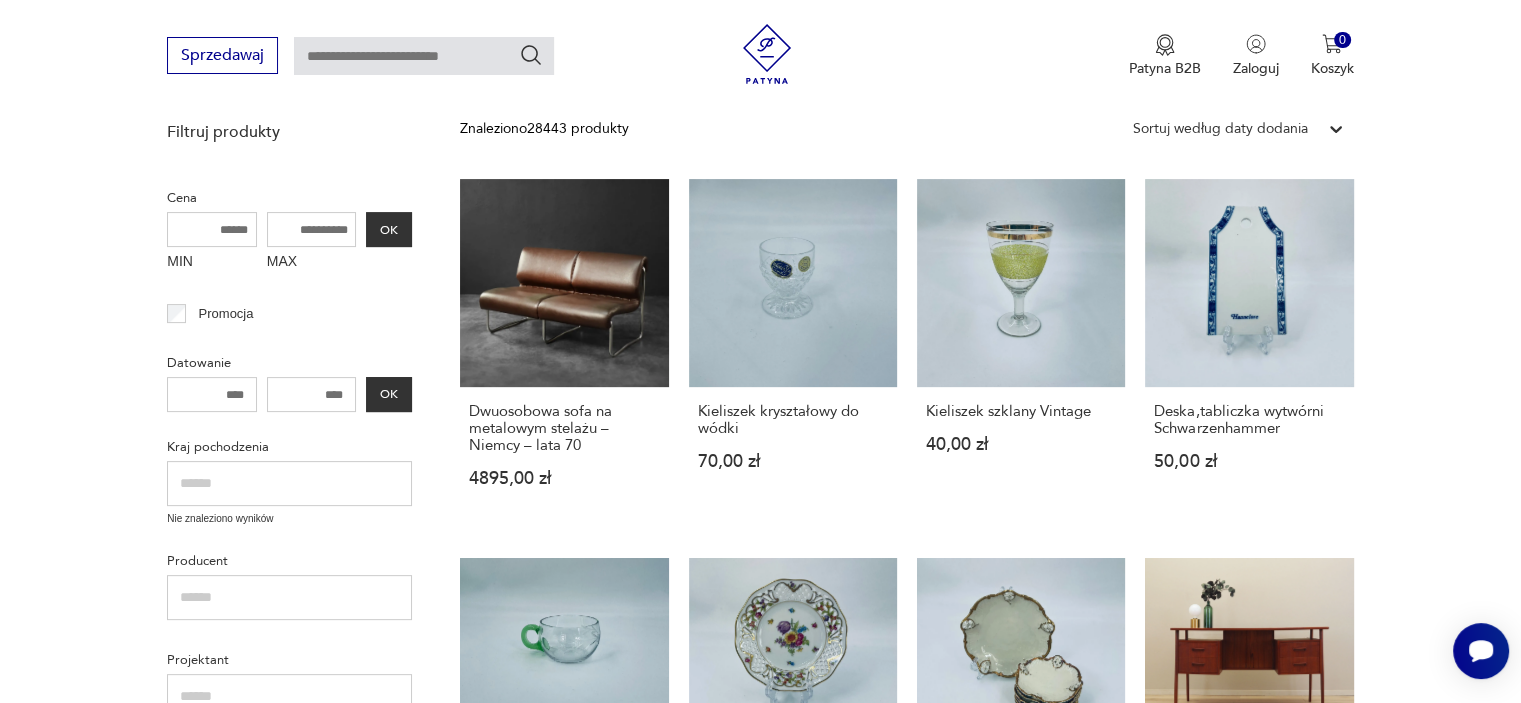 scroll, scrollTop: 489, scrollLeft: 0, axis: vertical 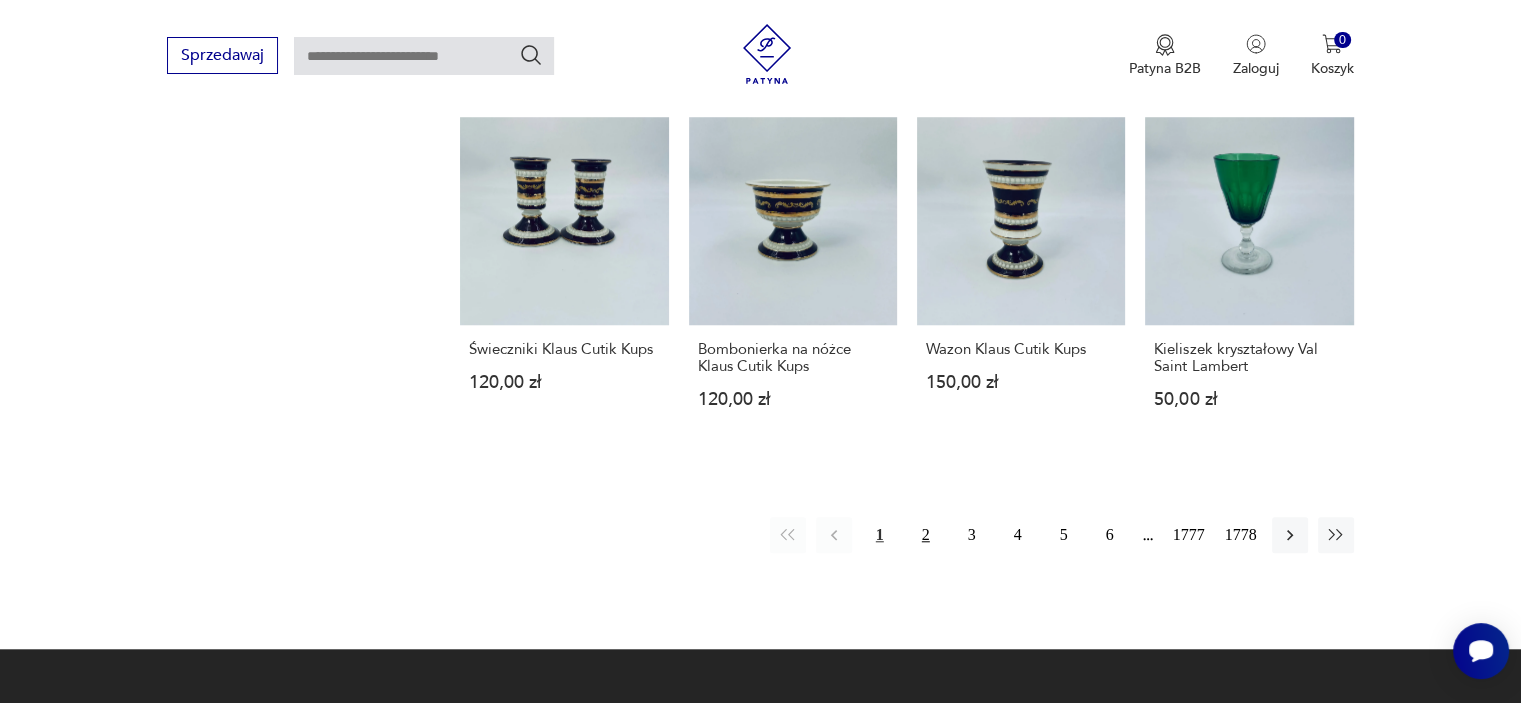 click on "2" at bounding box center (926, 535) 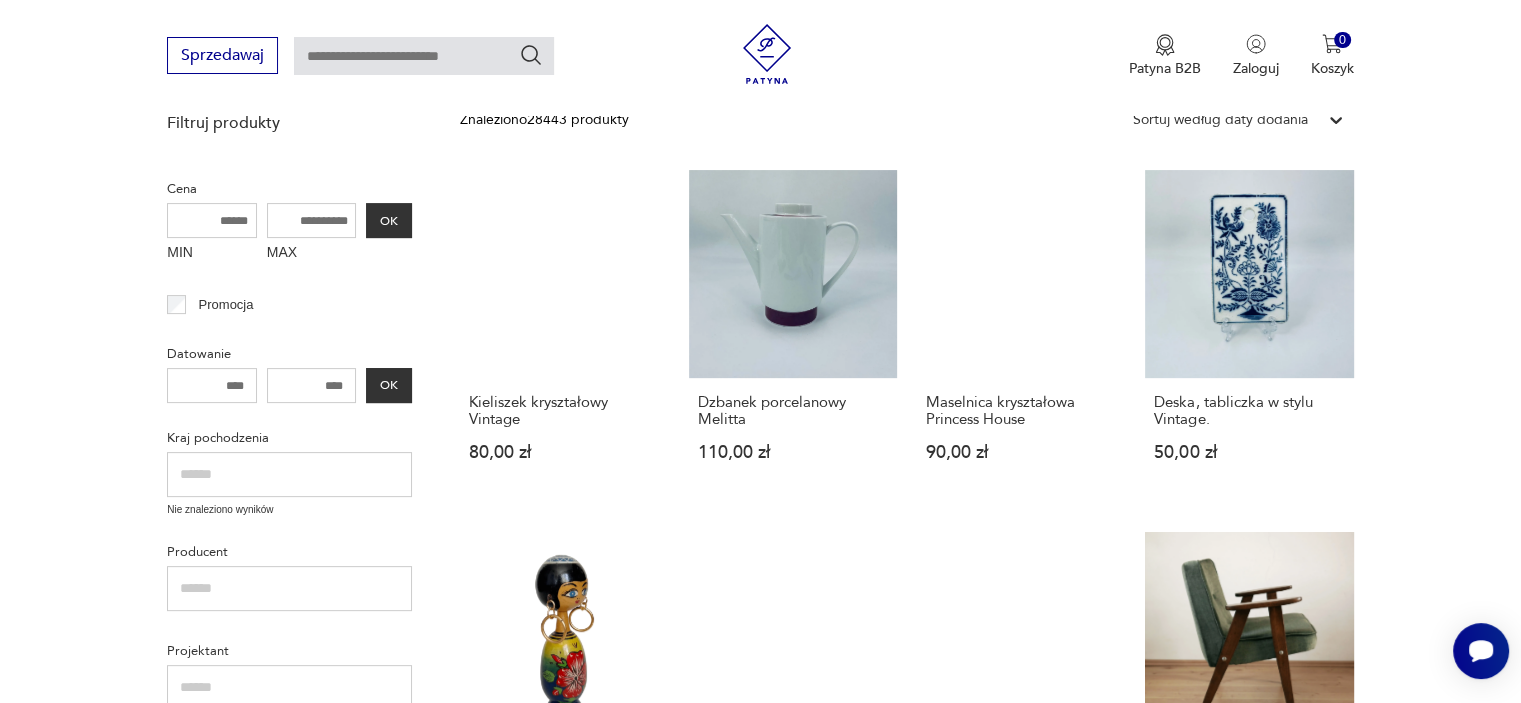 scroll, scrollTop: 498, scrollLeft: 0, axis: vertical 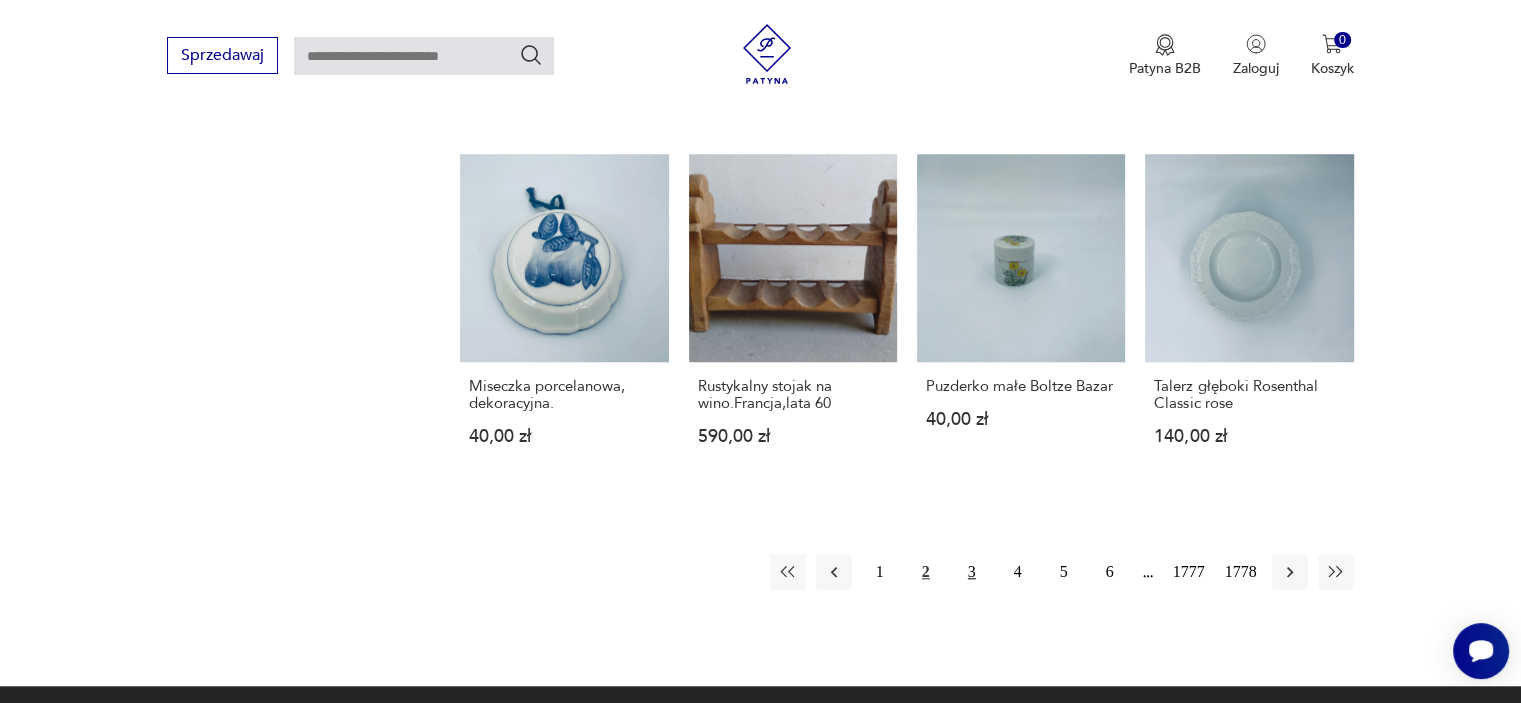 click on "3" at bounding box center [972, 572] 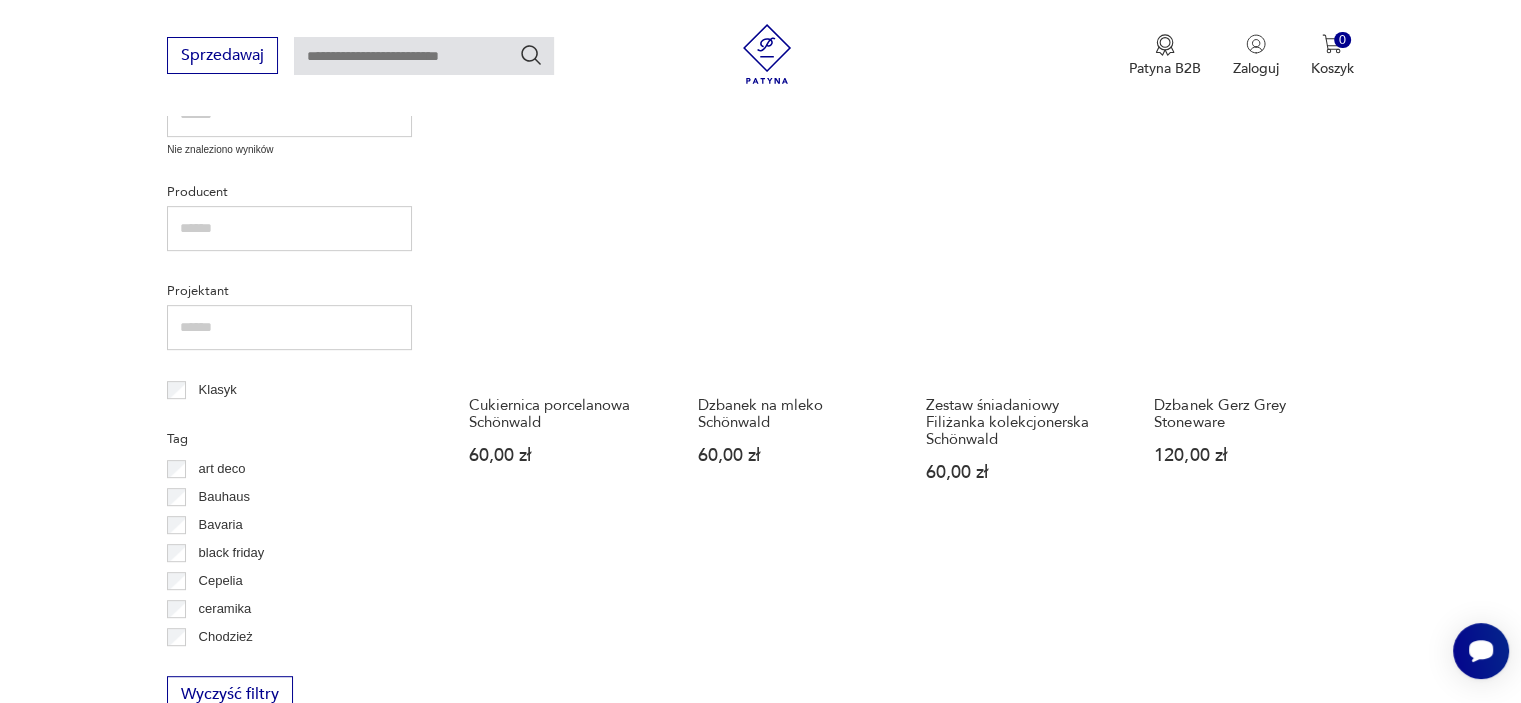 scroll, scrollTop: 858, scrollLeft: 0, axis: vertical 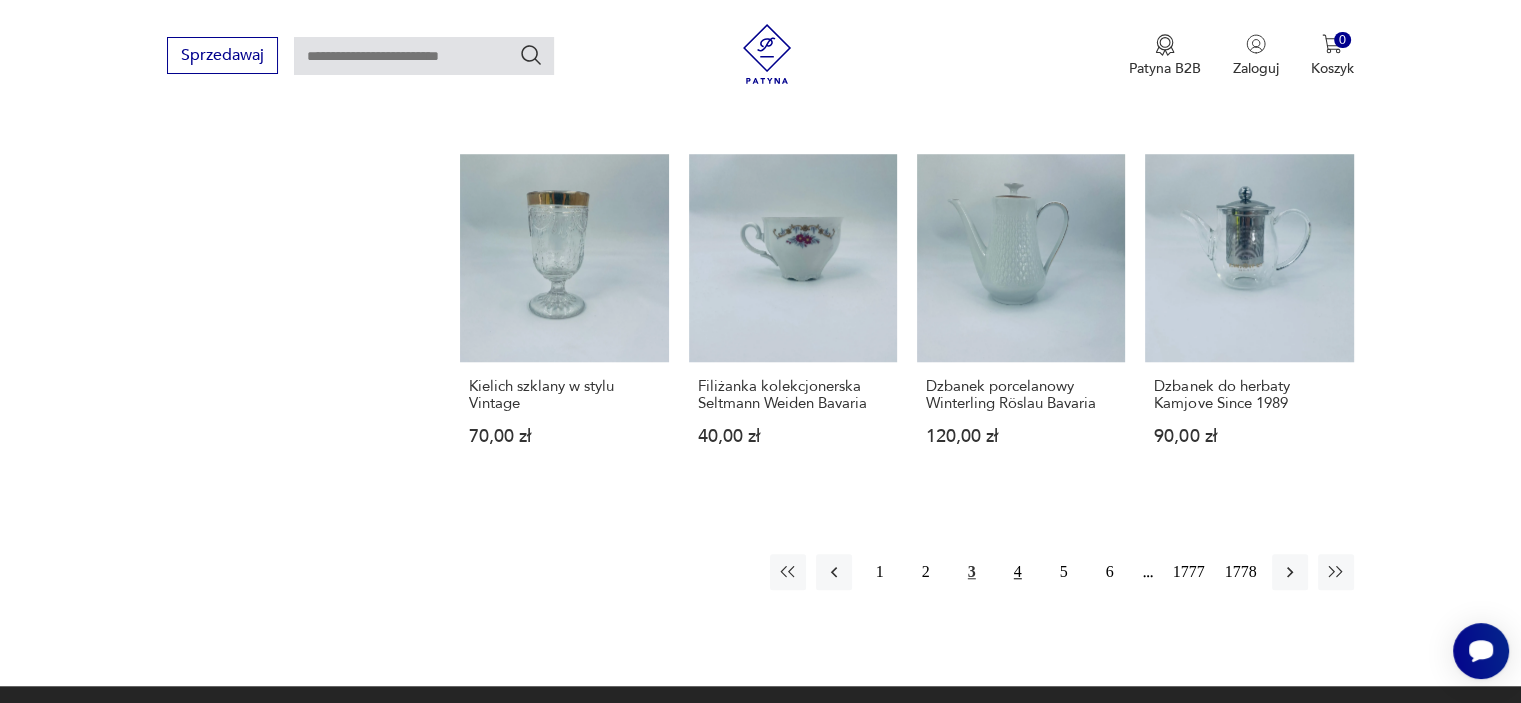 click on "4" at bounding box center [1018, 572] 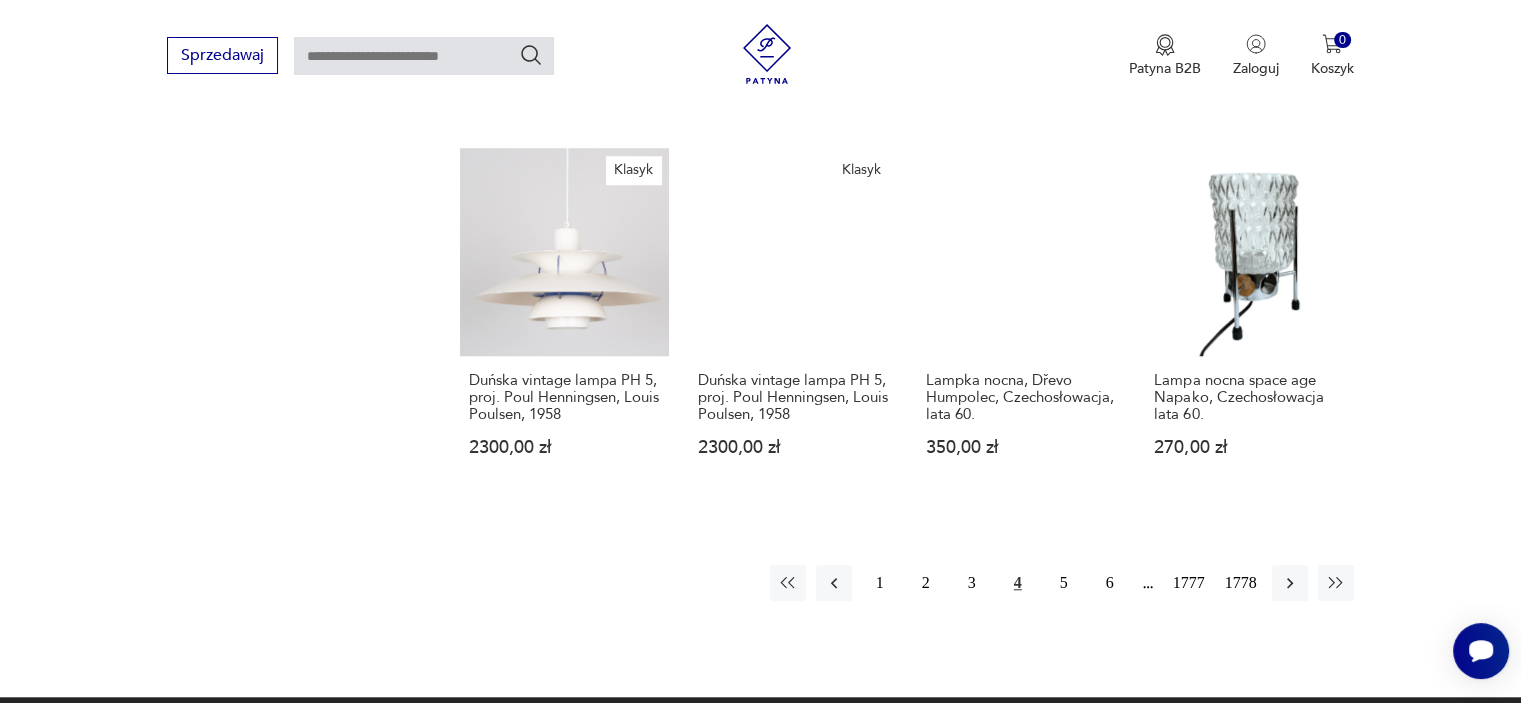 scroll, scrollTop: 1658, scrollLeft: 0, axis: vertical 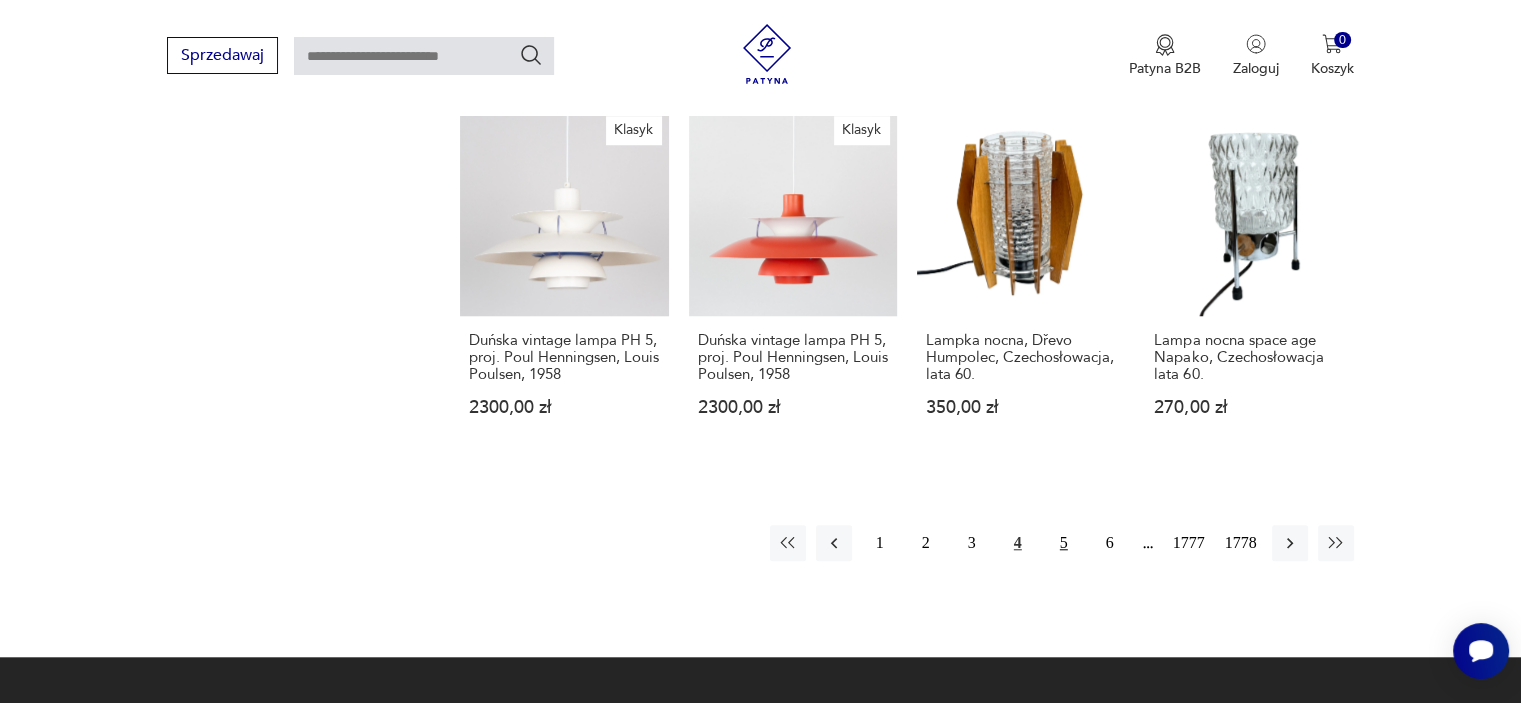 click on "5" at bounding box center (1064, 543) 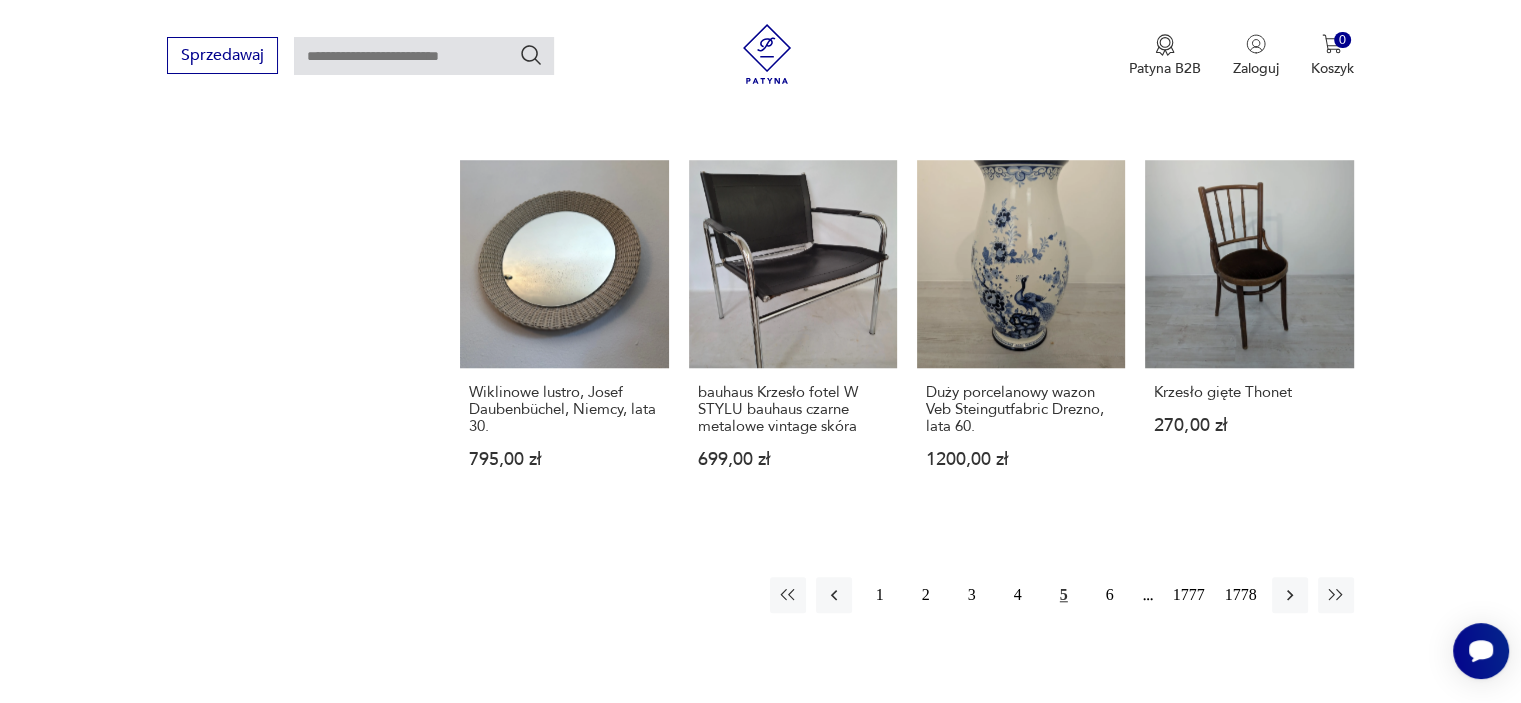 scroll, scrollTop: 1619, scrollLeft: 0, axis: vertical 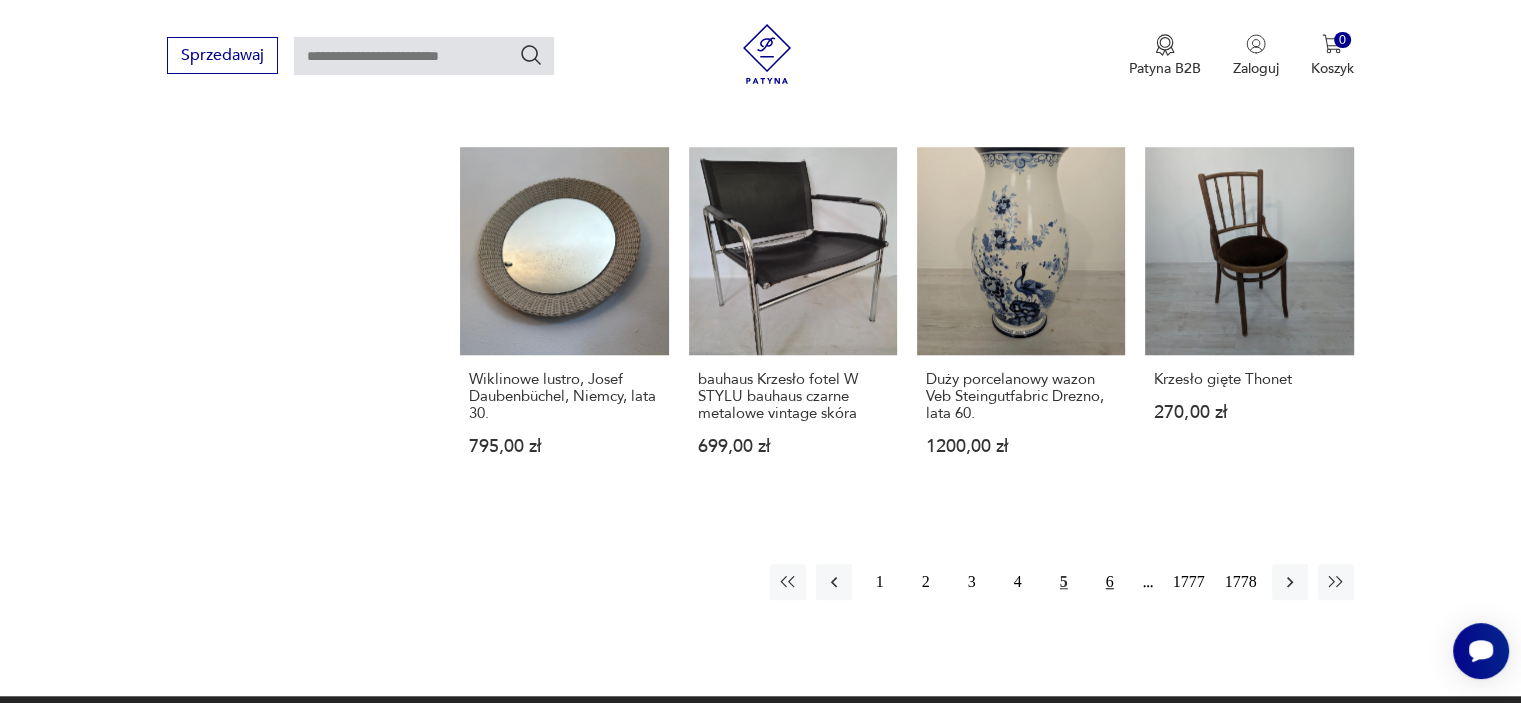 click on "6" at bounding box center (1110, 582) 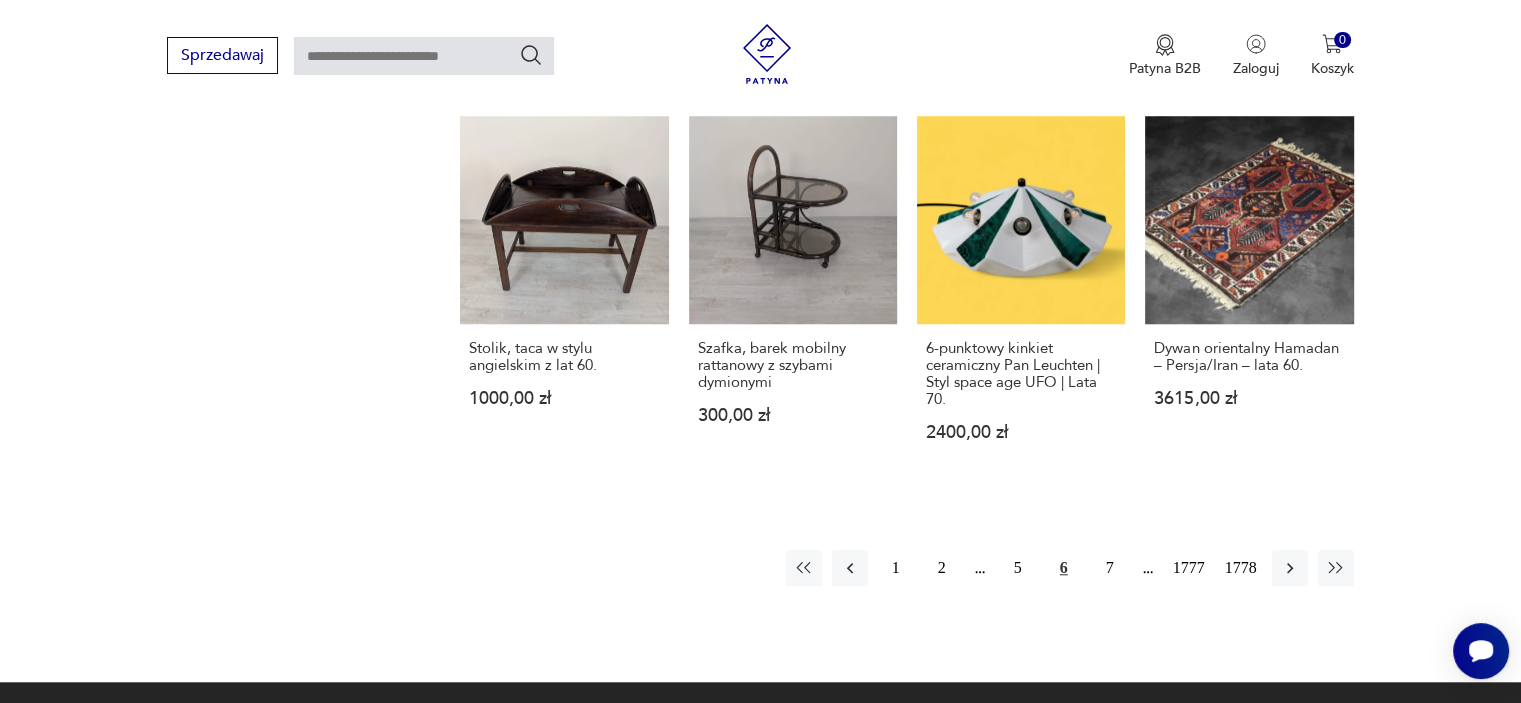 scroll, scrollTop: 1698, scrollLeft: 0, axis: vertical 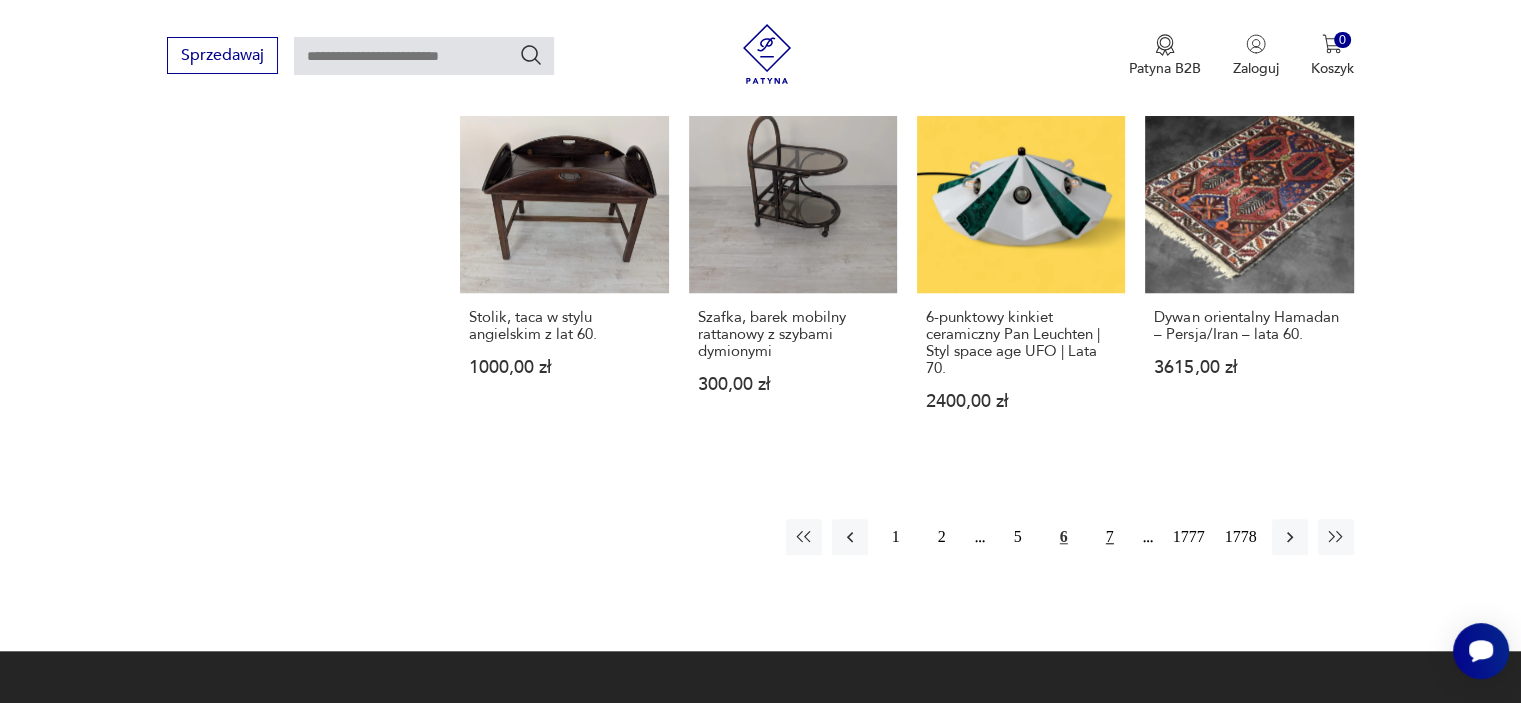 click on "7" at bounding box center [1110, 537] 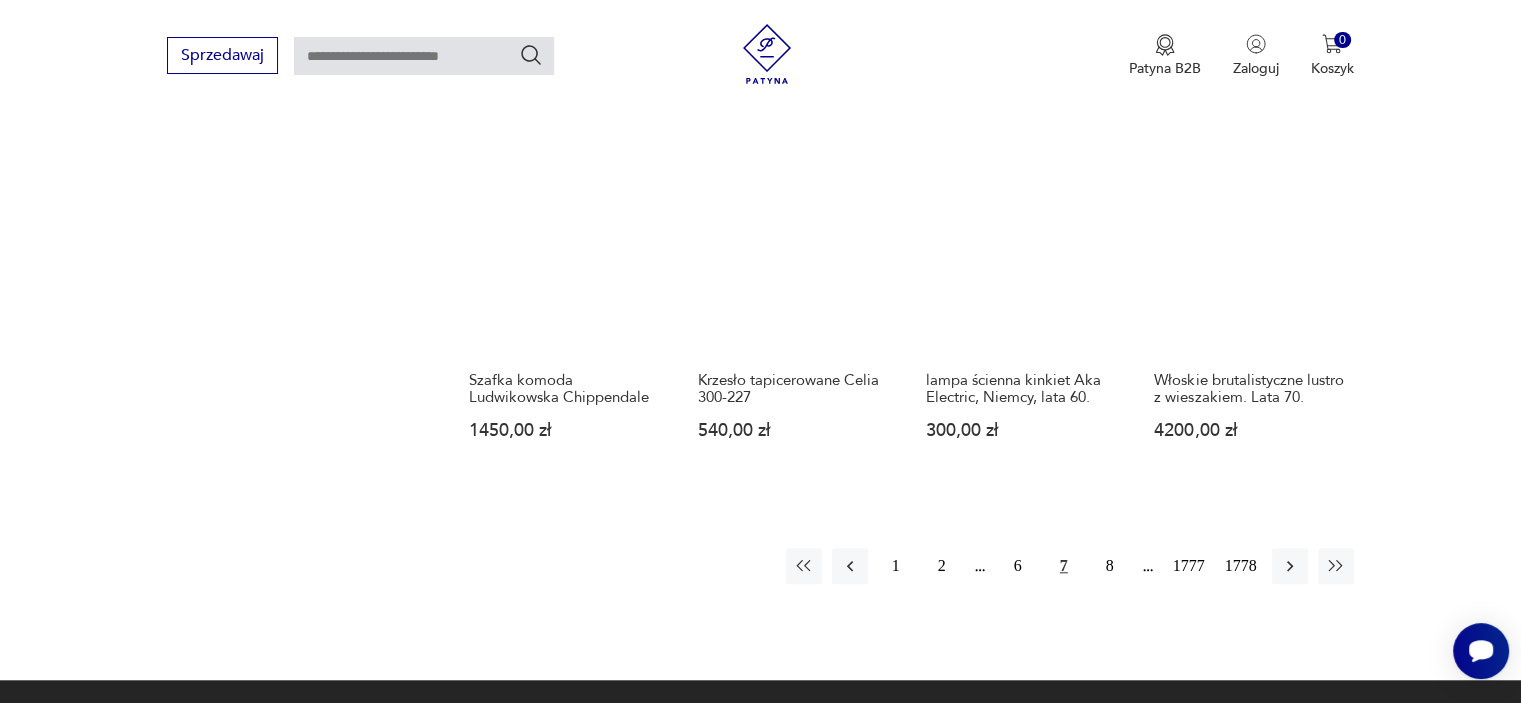 scroll, scrollTop: 1658, scrollLeft: 0, axis: vertical 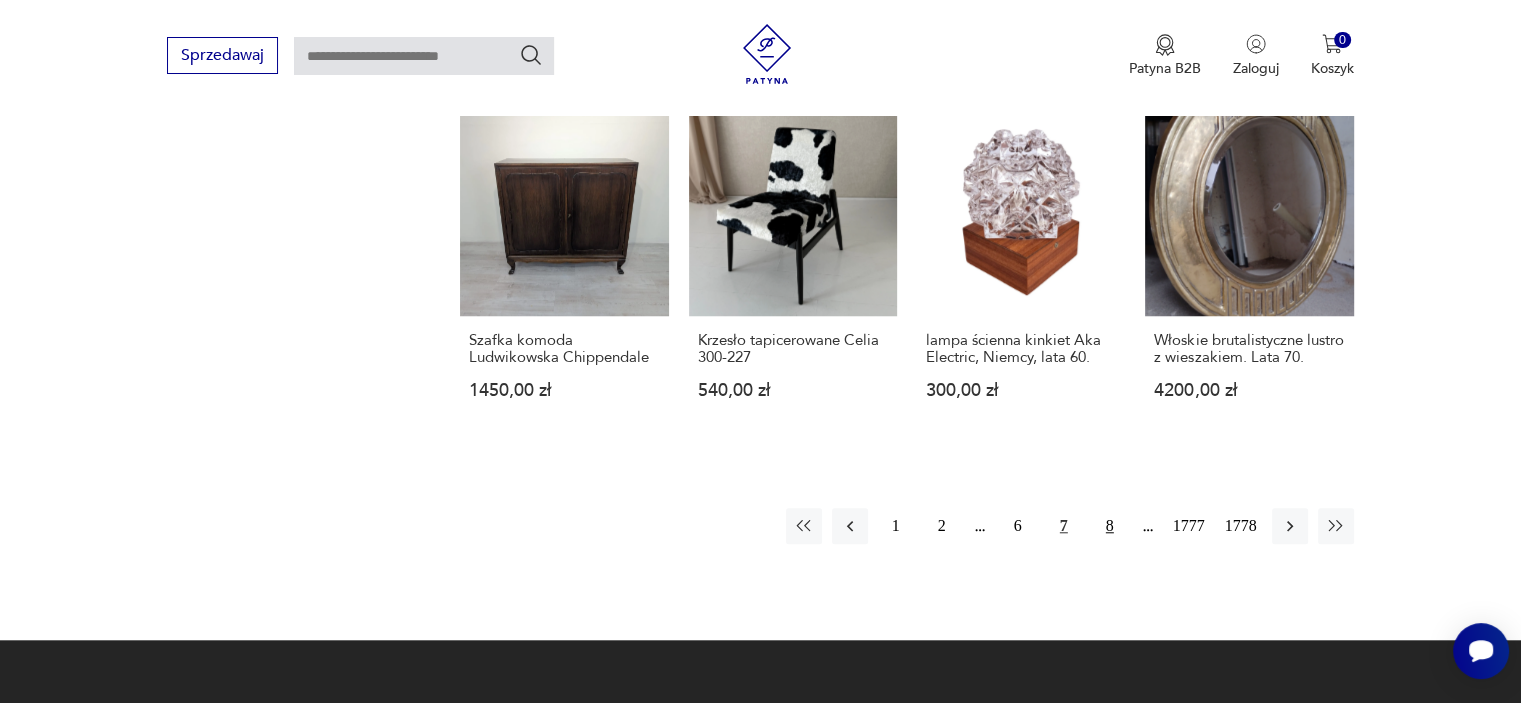click on "8" at bounding box center [1110, 526] 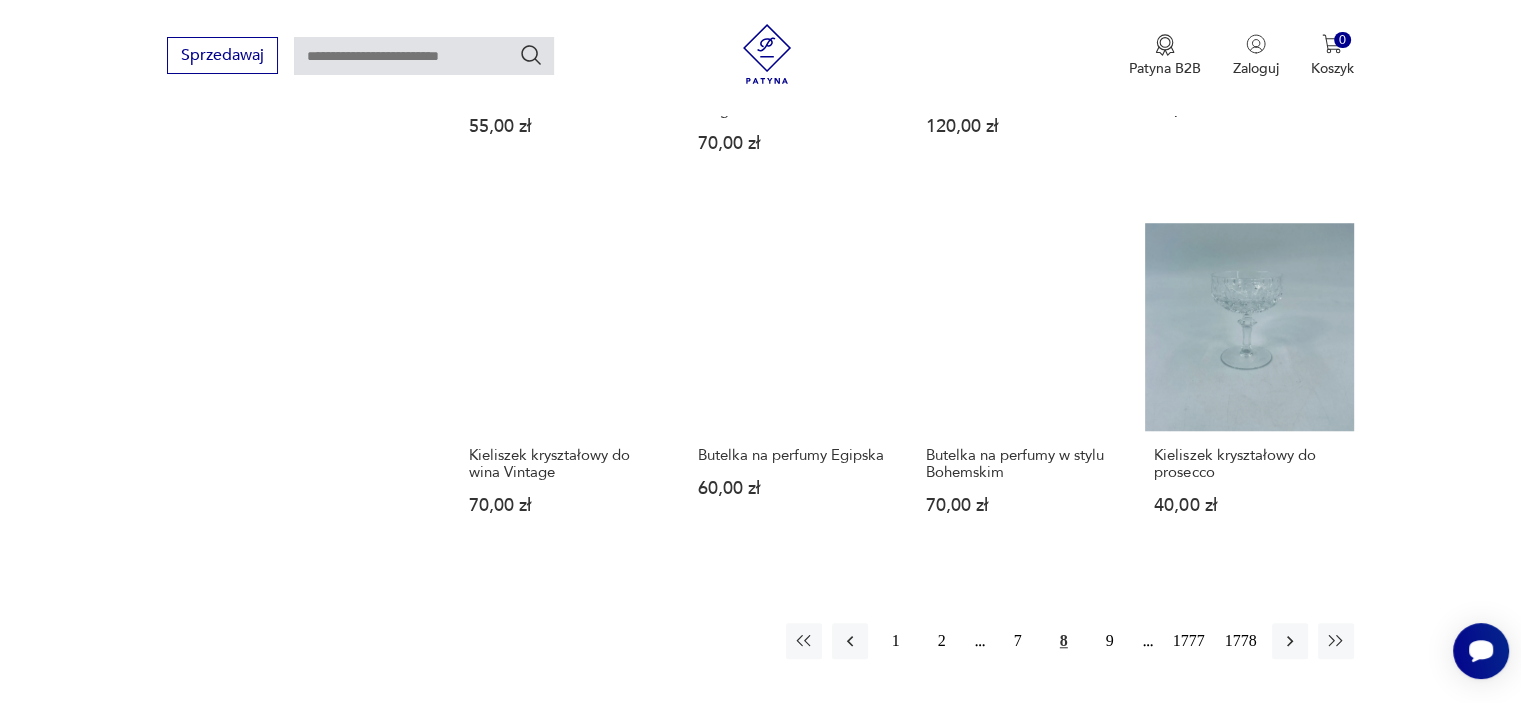 scroll, scrollTop: 1538, scrollLeft: 0, axis: vertical 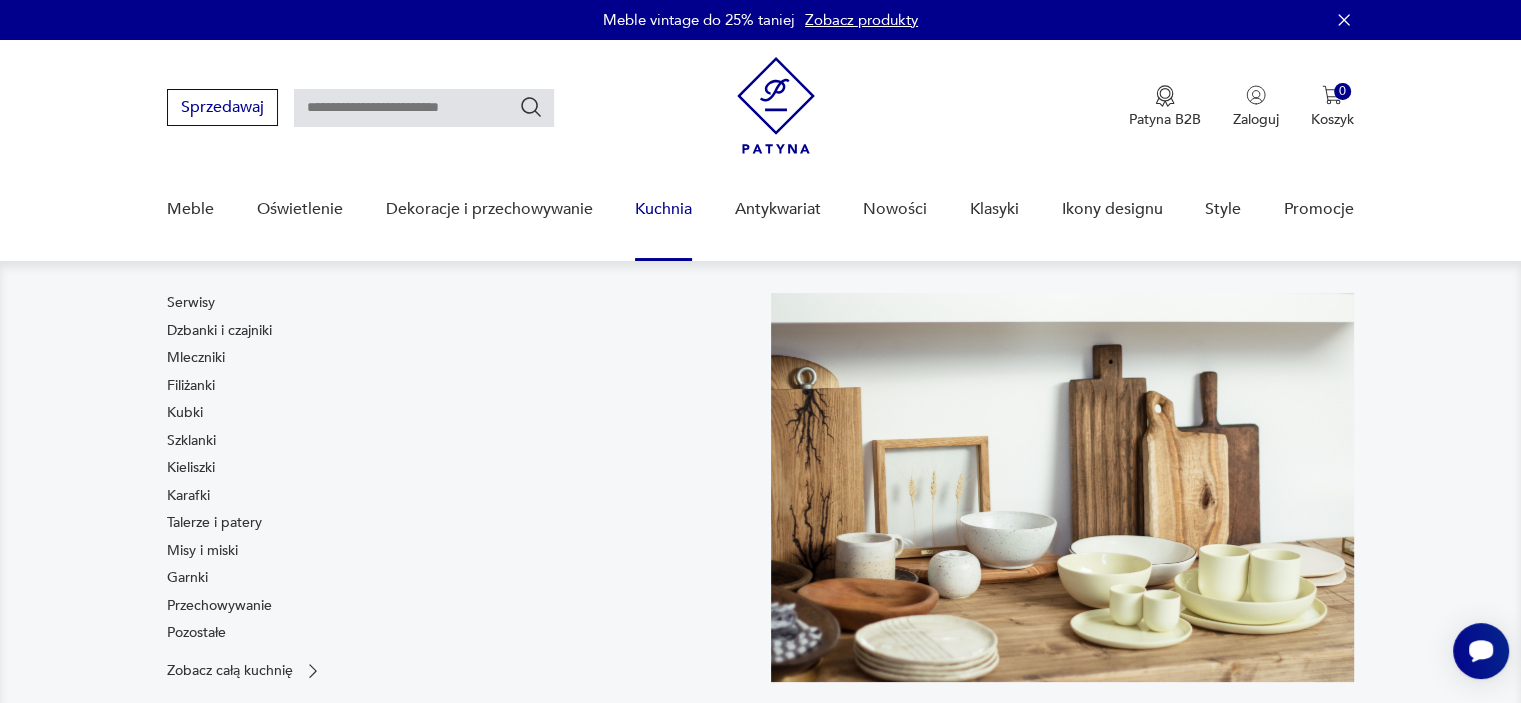 click on "Kuchnia" at bounding box center [663, 209] 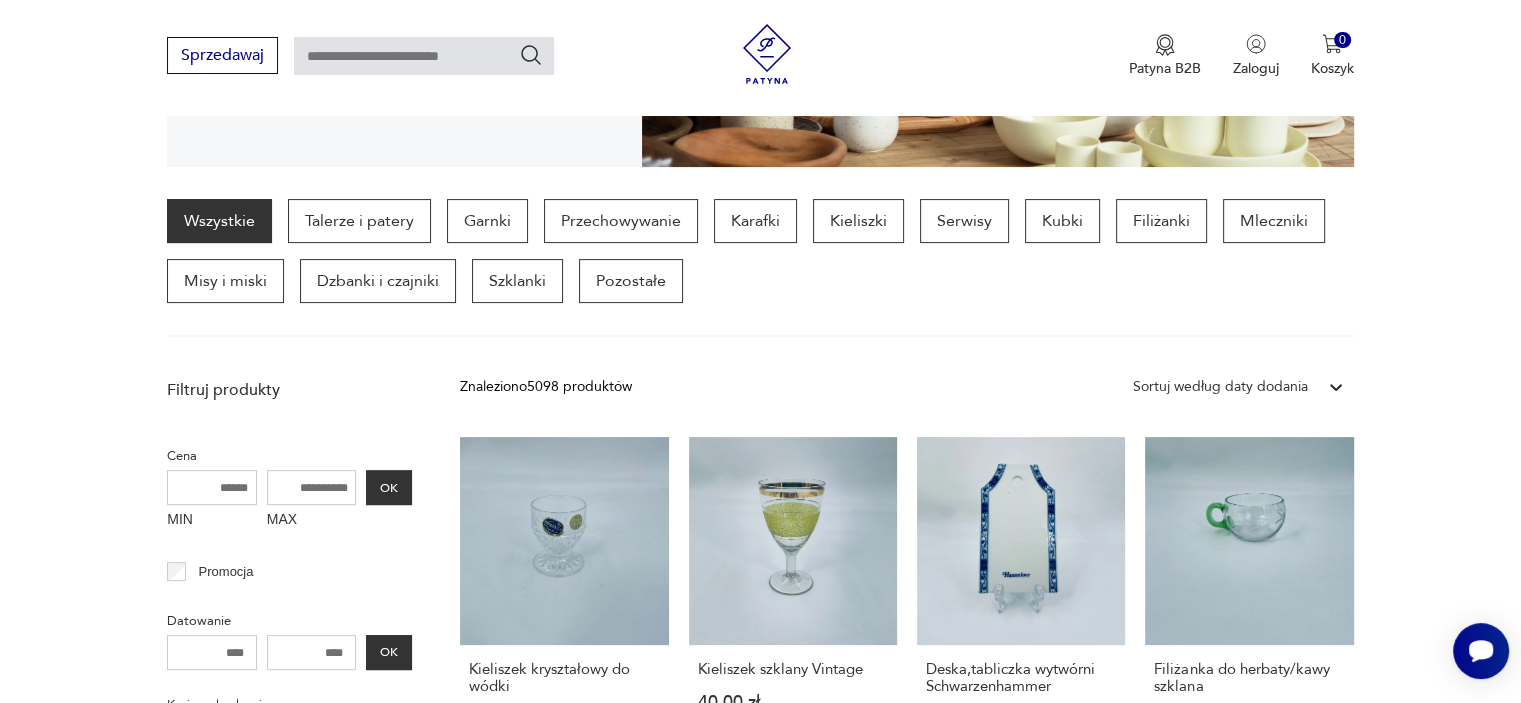 scroll, scrollTop: 518, scrollLeft: 0, axis: vertical 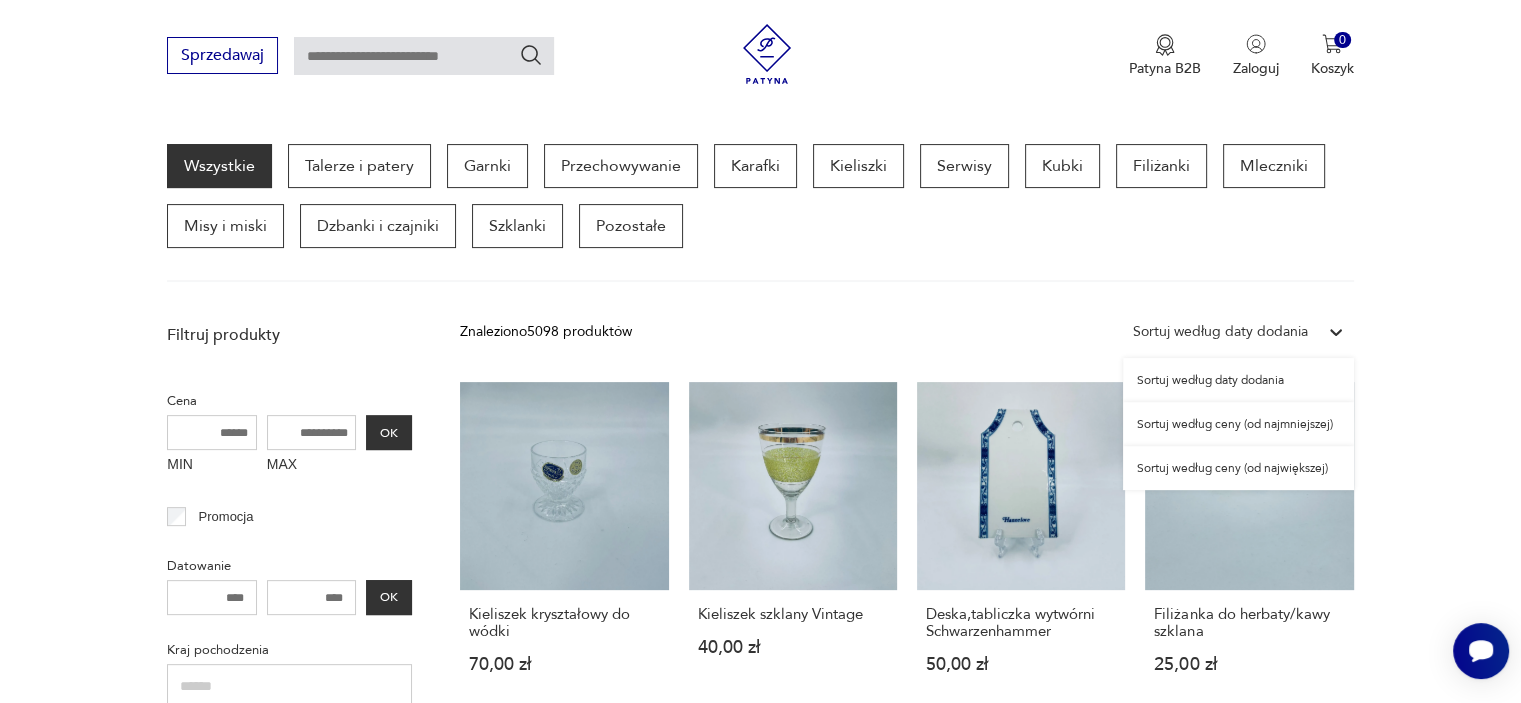 click 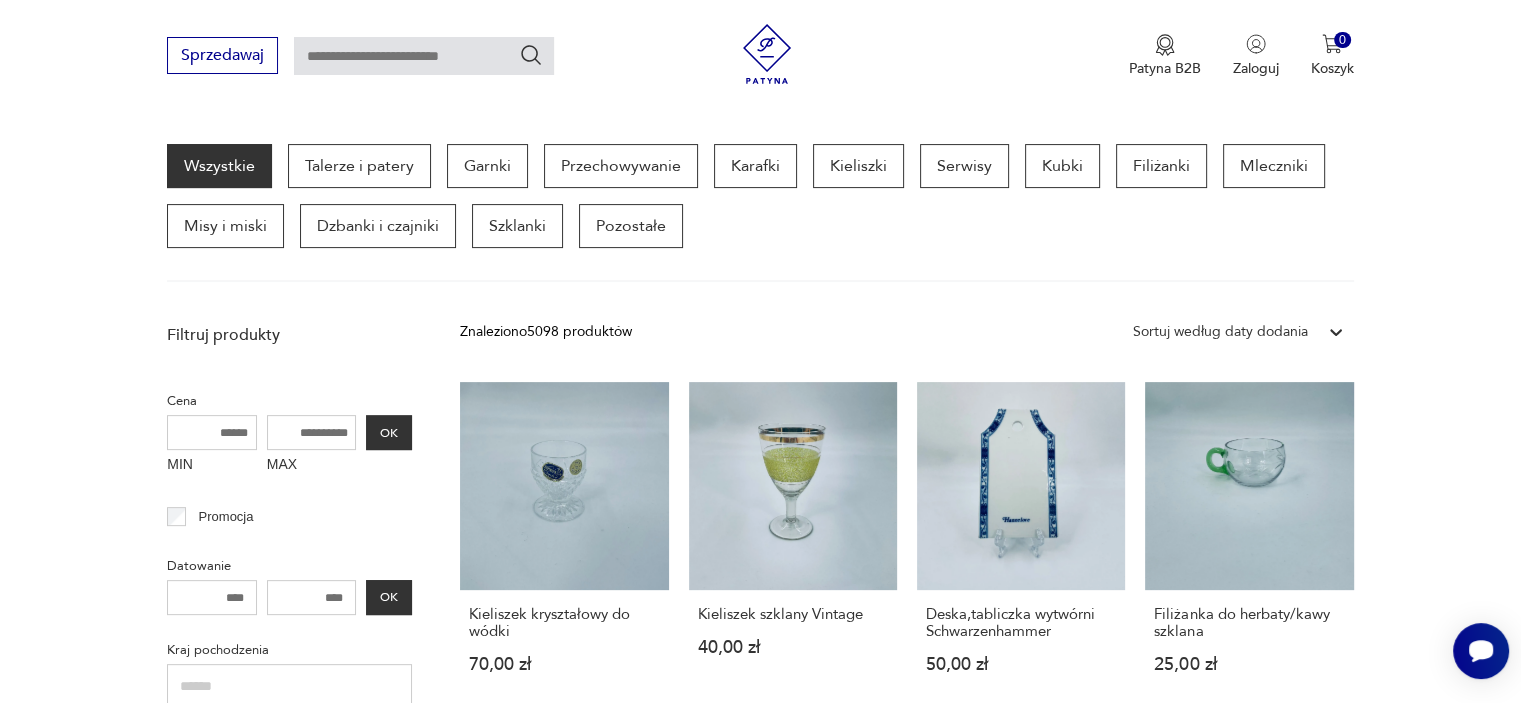 click 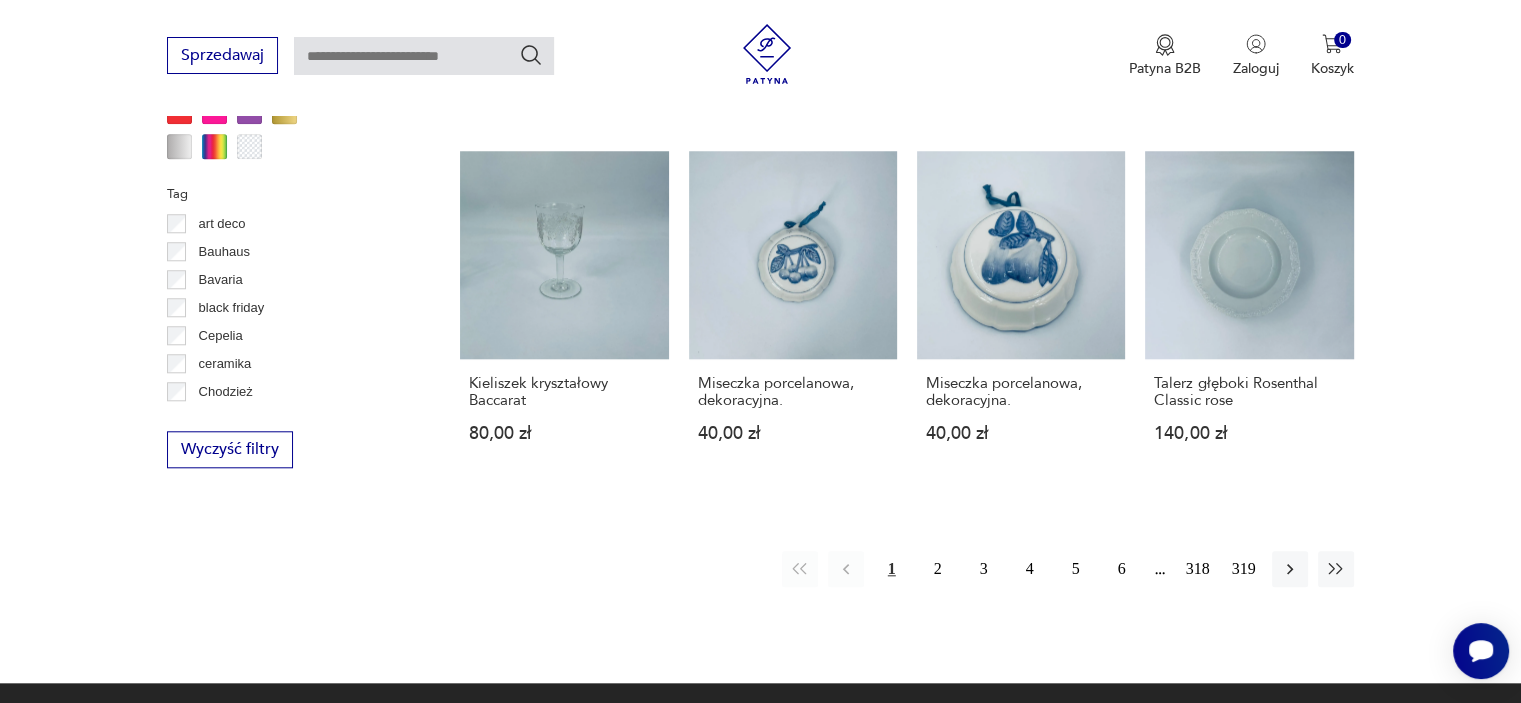 scroll, scrollTop: 1838, scrollLeft: 0, axis: vertical 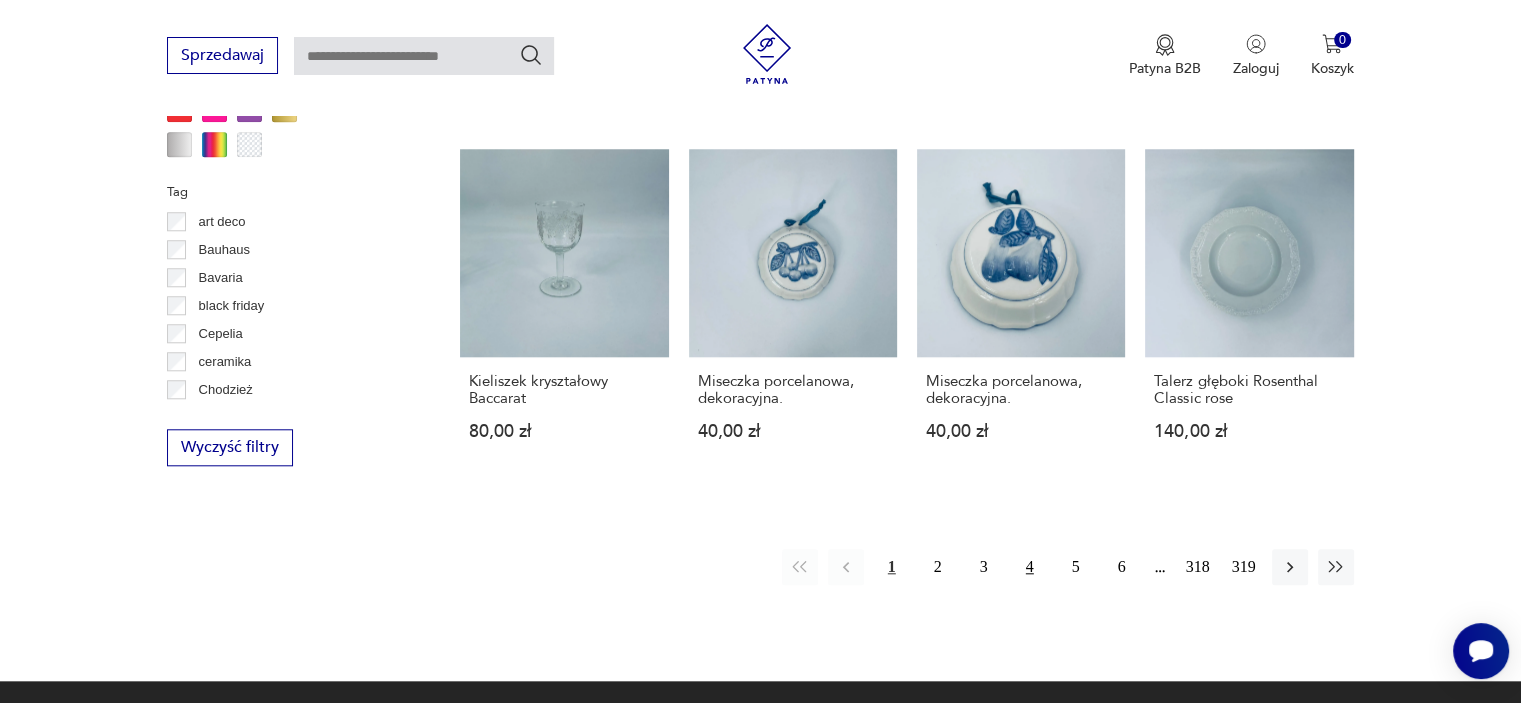 click on "4" at bounding box center [1030, 567] 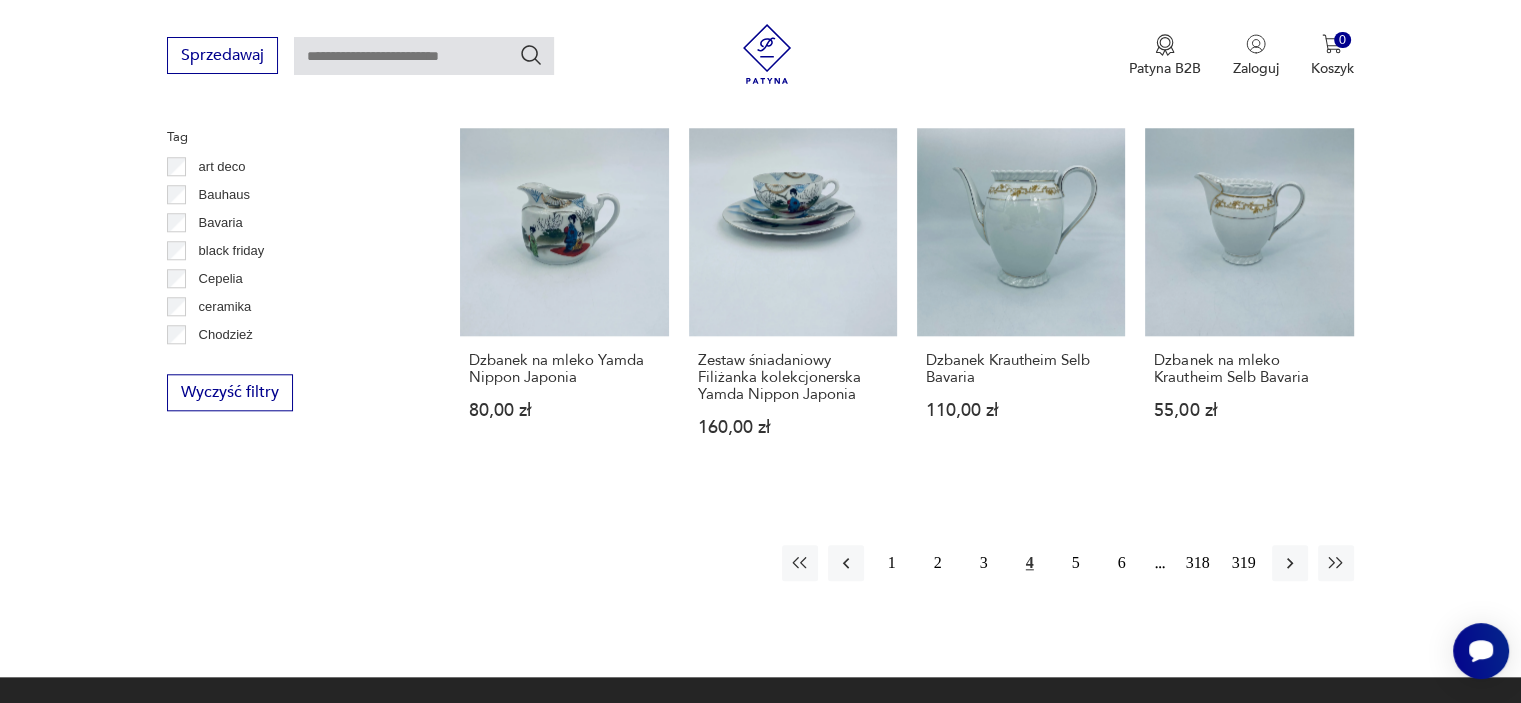 scroll, scrollTop: 1890, scrollLeft: 0, axis: vertical 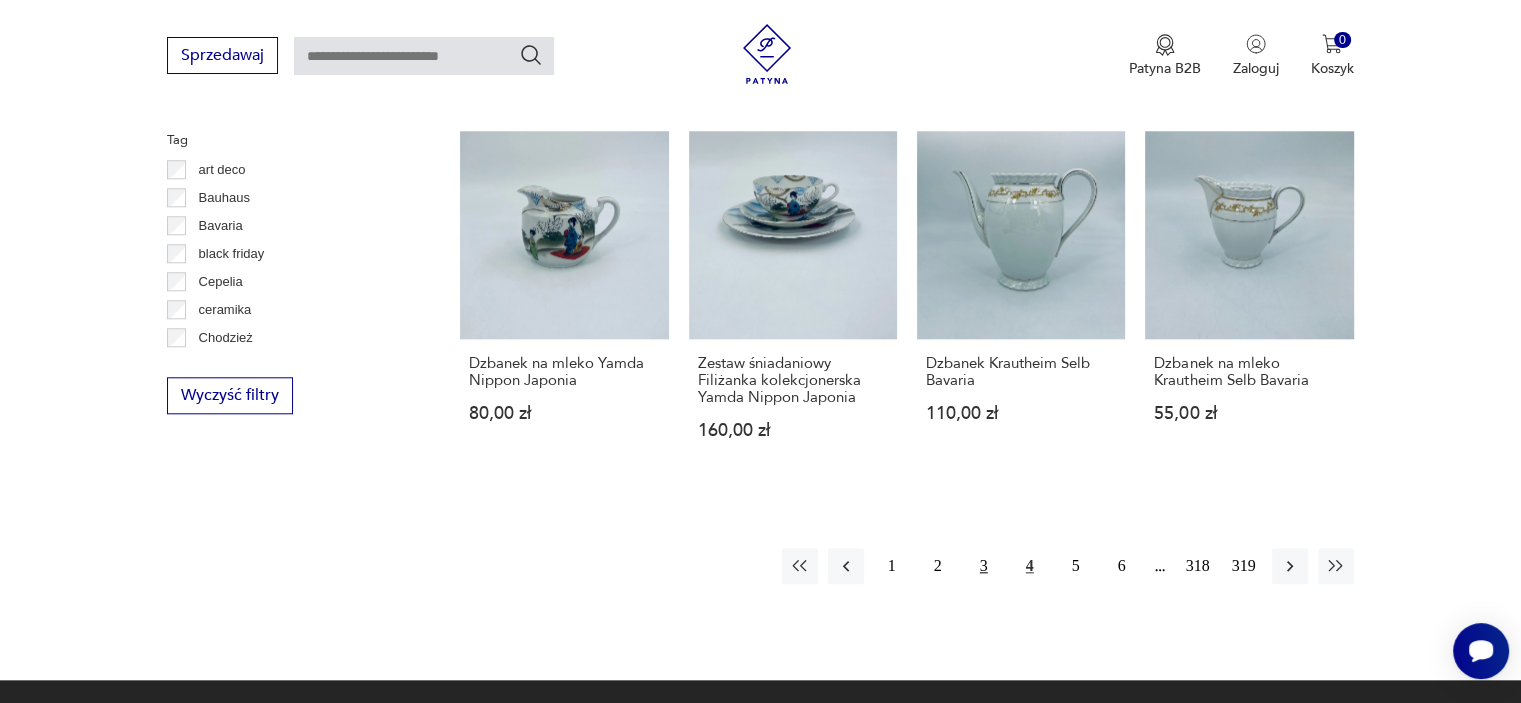 click on "3" at bounding box center (984, 566) 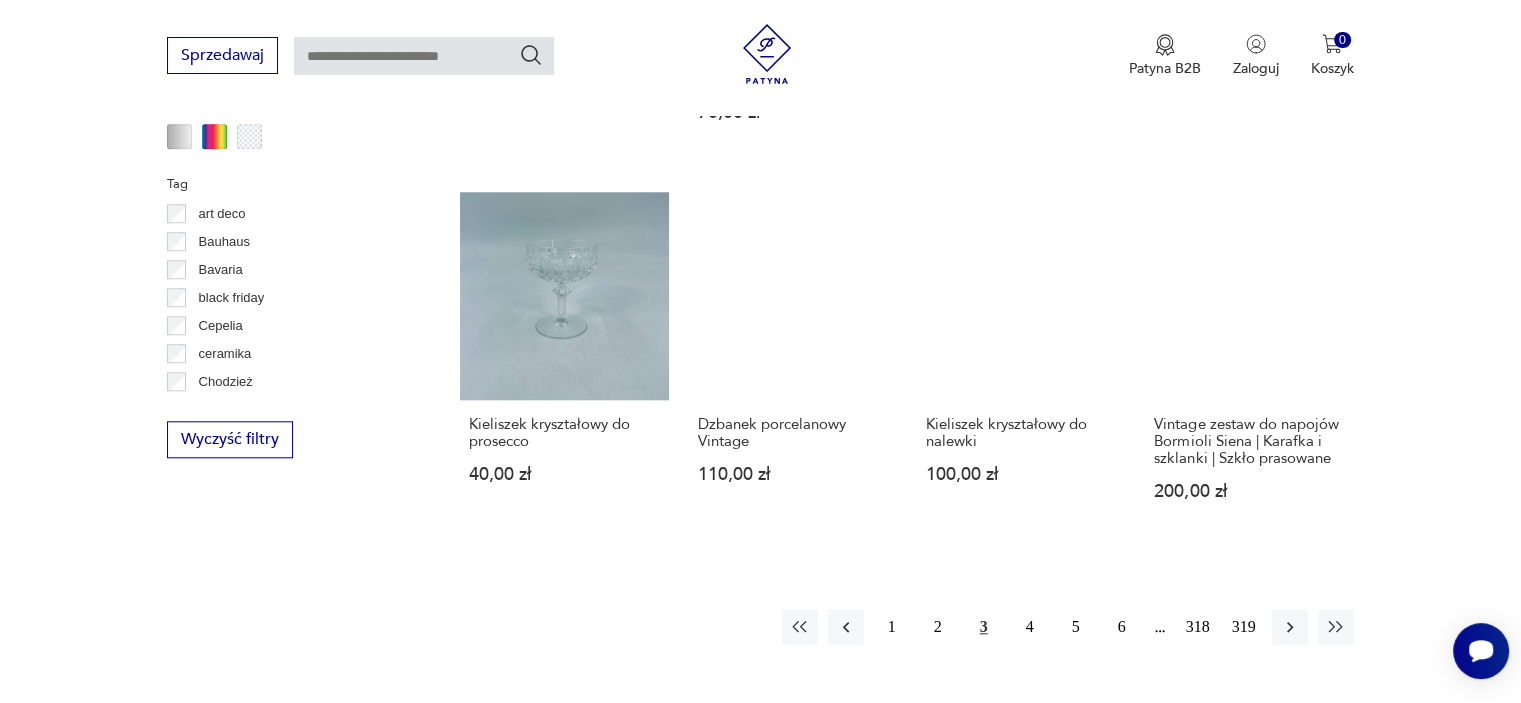 scroll, scrollTop: 1850, scrollLeft: 0, axis: vertical 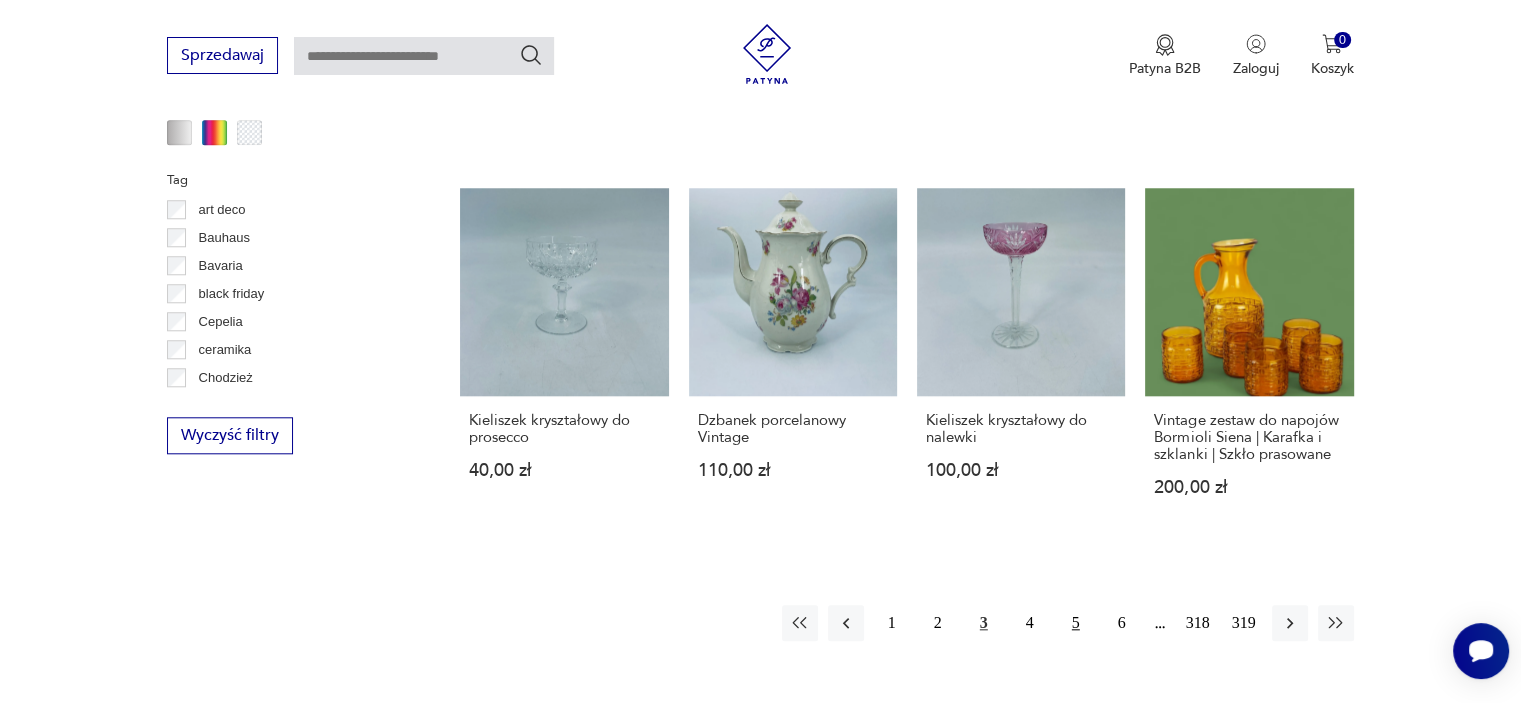 click on "5" at bounding box center (1076, 623) 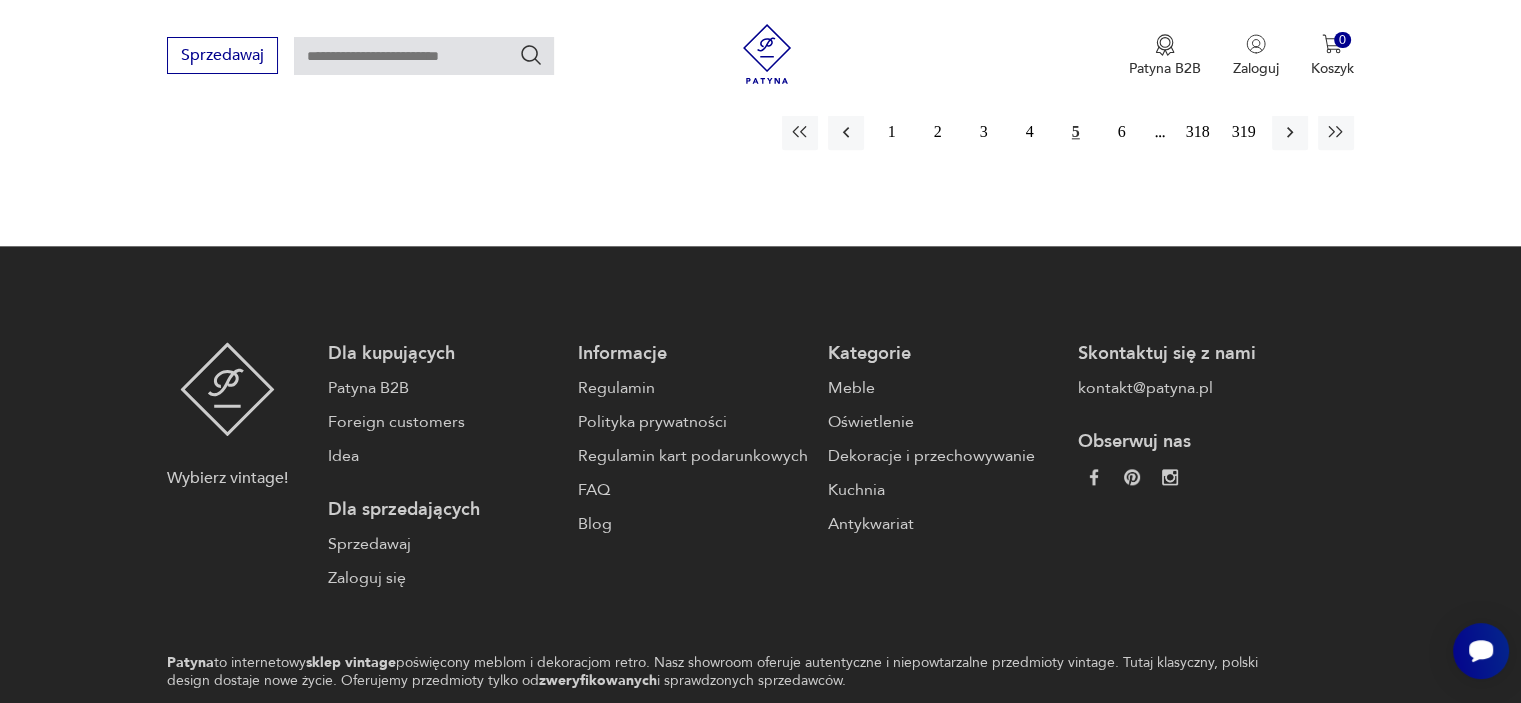 scroll, scrollTop: 2371, scrollLeft: 0, axis: vertical 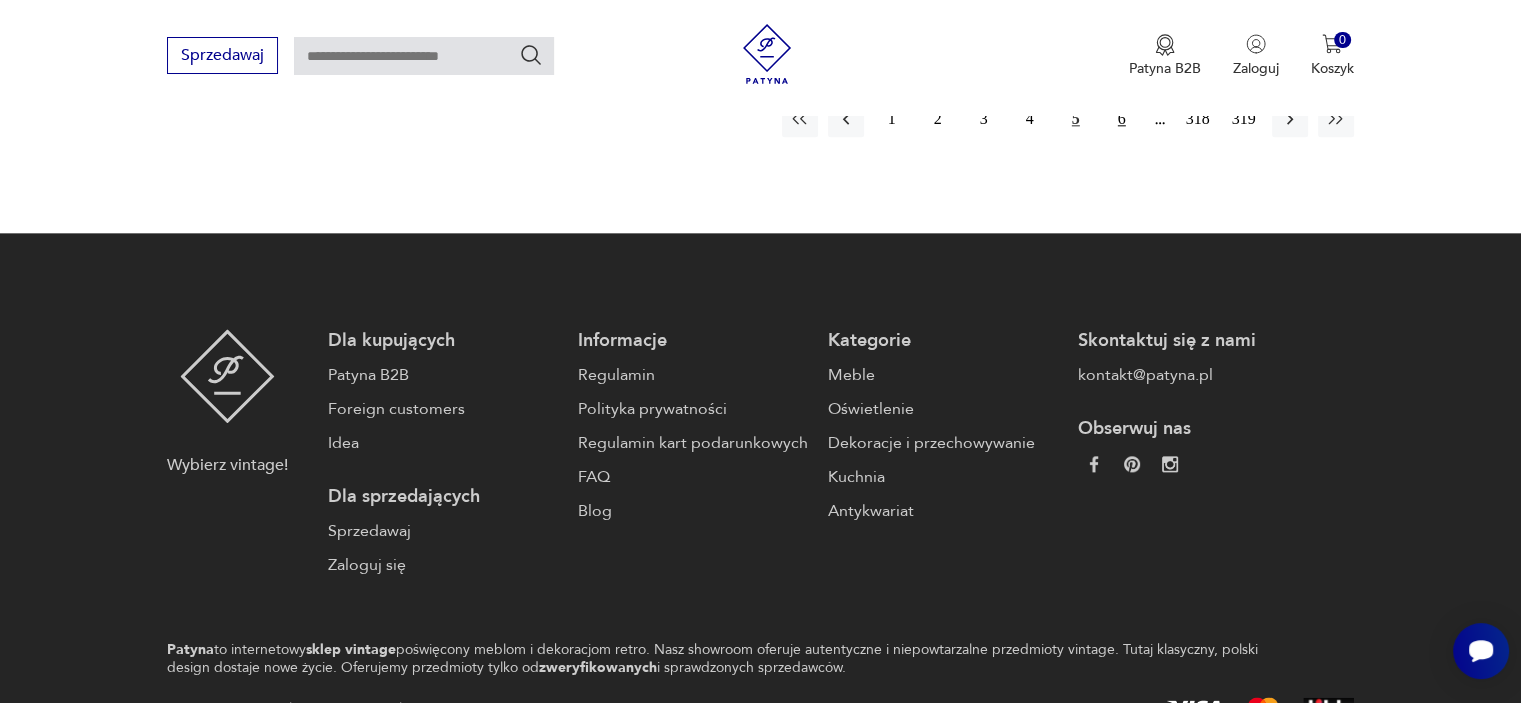 click on "6" at bounding box center [1122, 119] 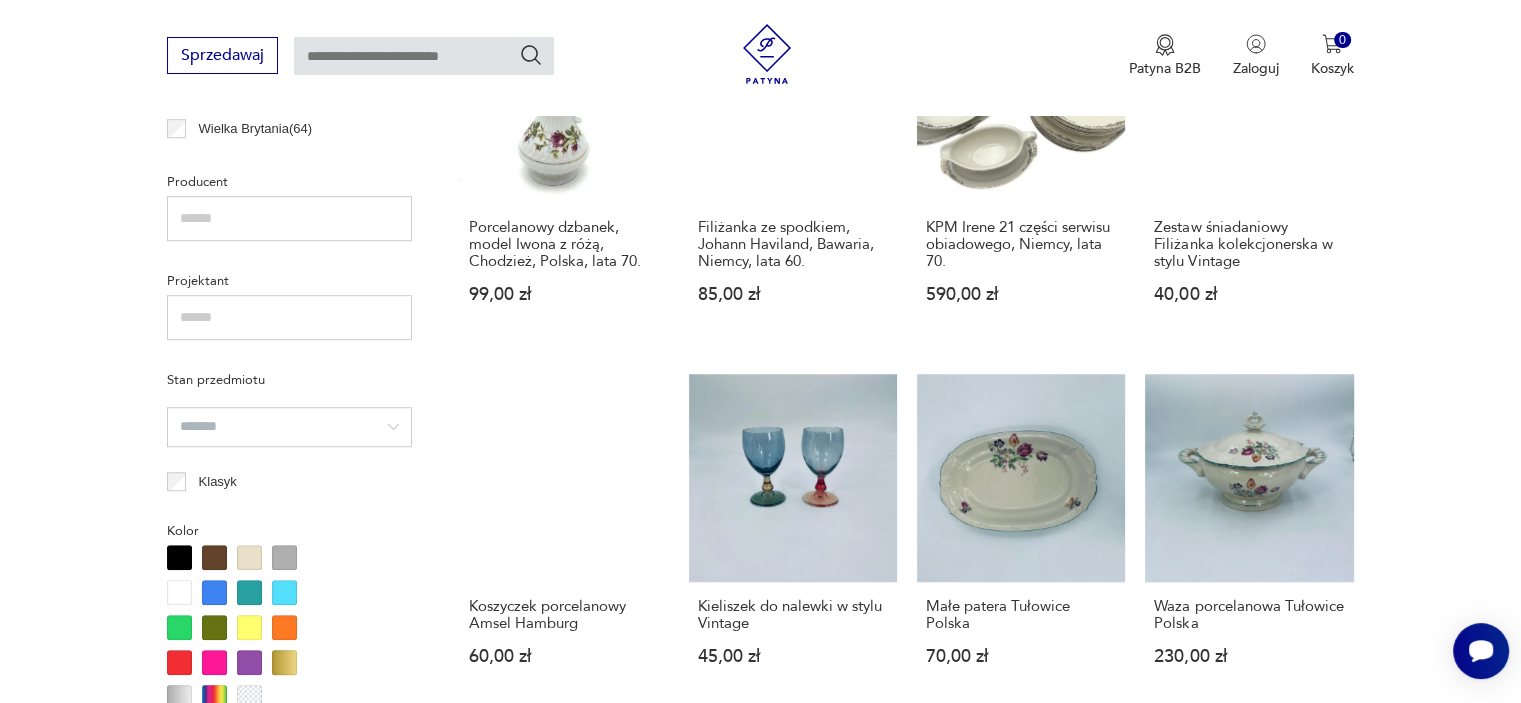 scroll, scrollTop: 1330, scrollLeft: 0, axis: vertical 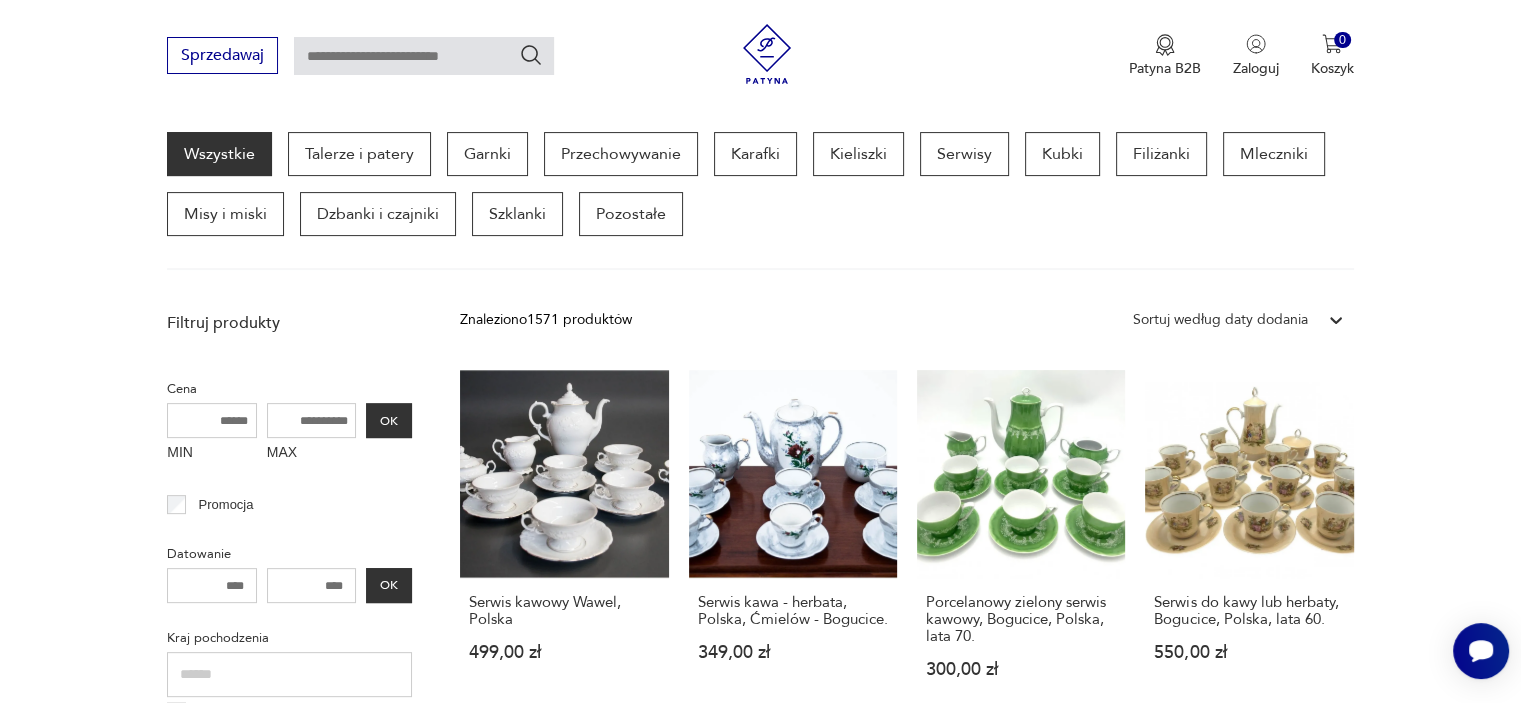 click on "Filtruj produkty Cena MIN MAX OK Promocja Datowanie OK Kraj pochodzenia Japonia  ( 7 ) Węgry  ( 6 ) Holandia  ( 6 ) Portugalia  ( 6 ) Stany Zjedn. Ameryki  ( 6 ) Luksemburg  ( 6 ) Turcja  ( 4 ) Irlandia  ( 4 ) Producent Projektant Stan przedmiotu Klasyk Kolor Tag art deco Bauhaus Bavaria black friday Cepelia ceramika Chodzież Ćmielów Wyczyść filtry Znaleziono  1571   produktów Filtruj Sortuj według daty dodania Sortuj według daty dodania Serwis kawowy Wawel, Polska 499,00 zł Serwis kawa - herbata, Polska, Ćmielów - Bogucice. 349,00 zł Porcelanowy zielony serwis kawowy, Bogucice, Polska, lata 70. 300,00 zł Serwis do kawy lub herbaty, Bogucice, Polska, lata 60. 550,00 zł Serwis kawowy marki Chodzież, Polska. 690,00 zł Porcelanowa waza, Chodzież. 99,00 zł Porcelanowe trio , filiżanka, spodek, talerzyk, Winterling, Bavaria, lata 60. 75,00 zł Porcelanowy dzbanek, model Iwona z różą, Chodzież, Polska, lata 70. 99,00 zł Zestaw porcelany obiadowej marki Bogucice, Polska. 790,00 zł" at bounding box center (760, 1179) 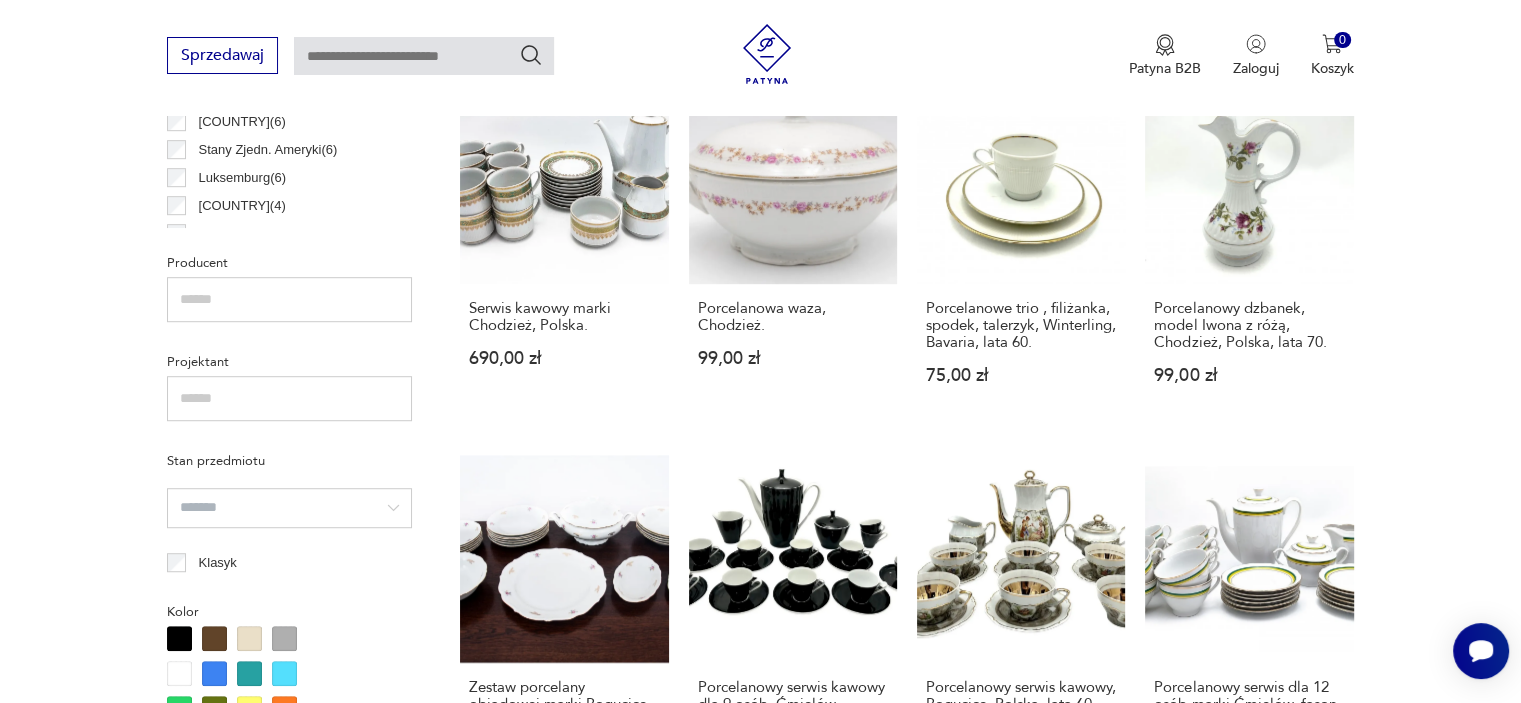 scroll, scrollTop: 1210, scrollLeft: 0, axis: vertical 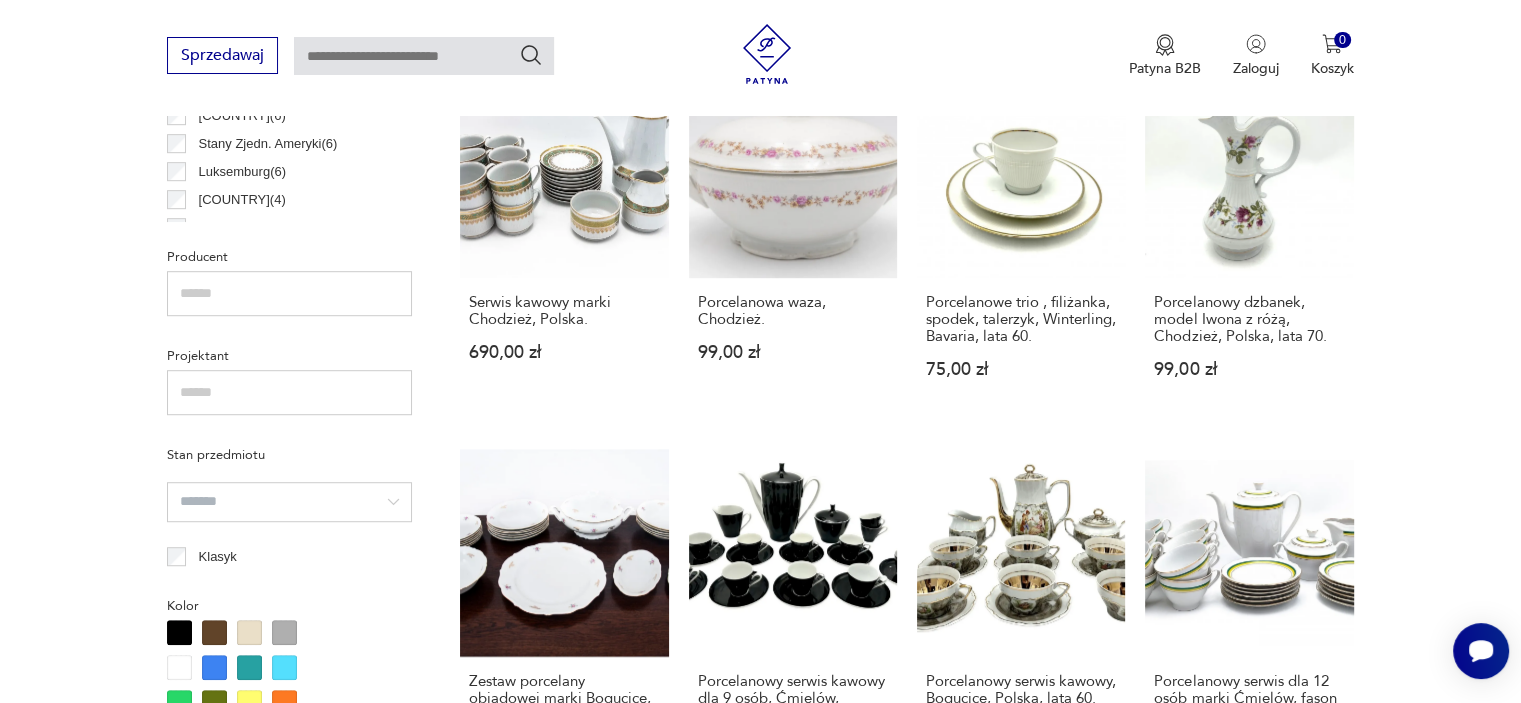 click at bounding box center (289, 293) 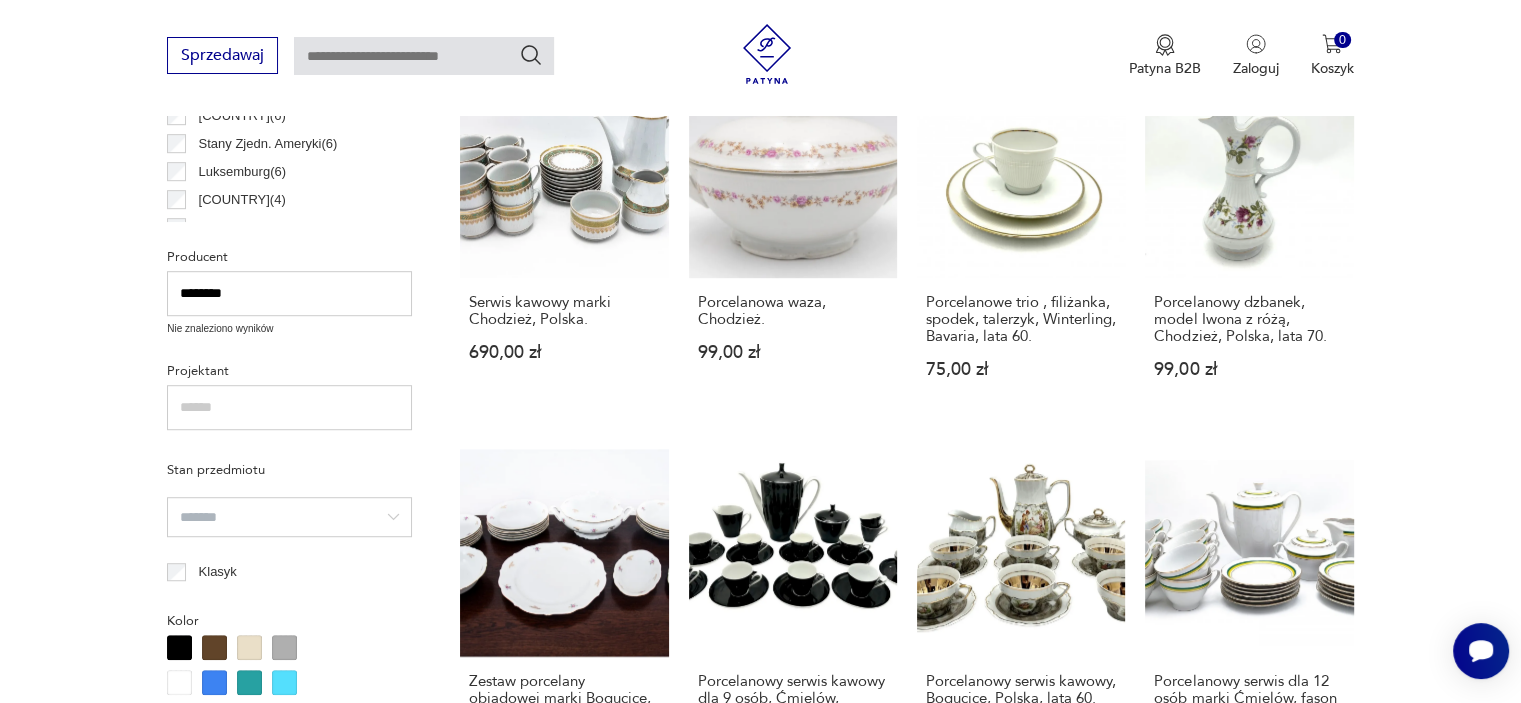 type on "********" 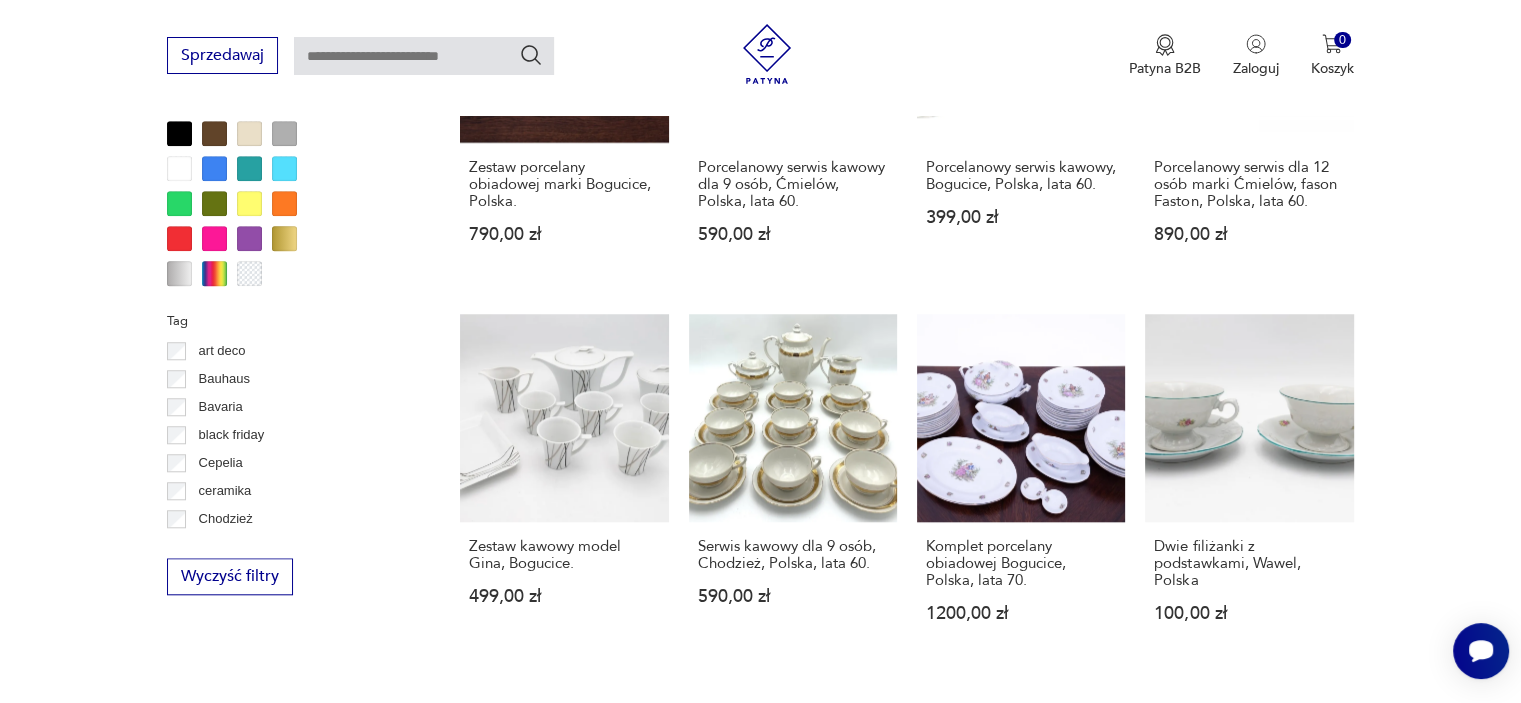 scroll, scrollTop: 1732, scrollLeft: 0, axis: vertical 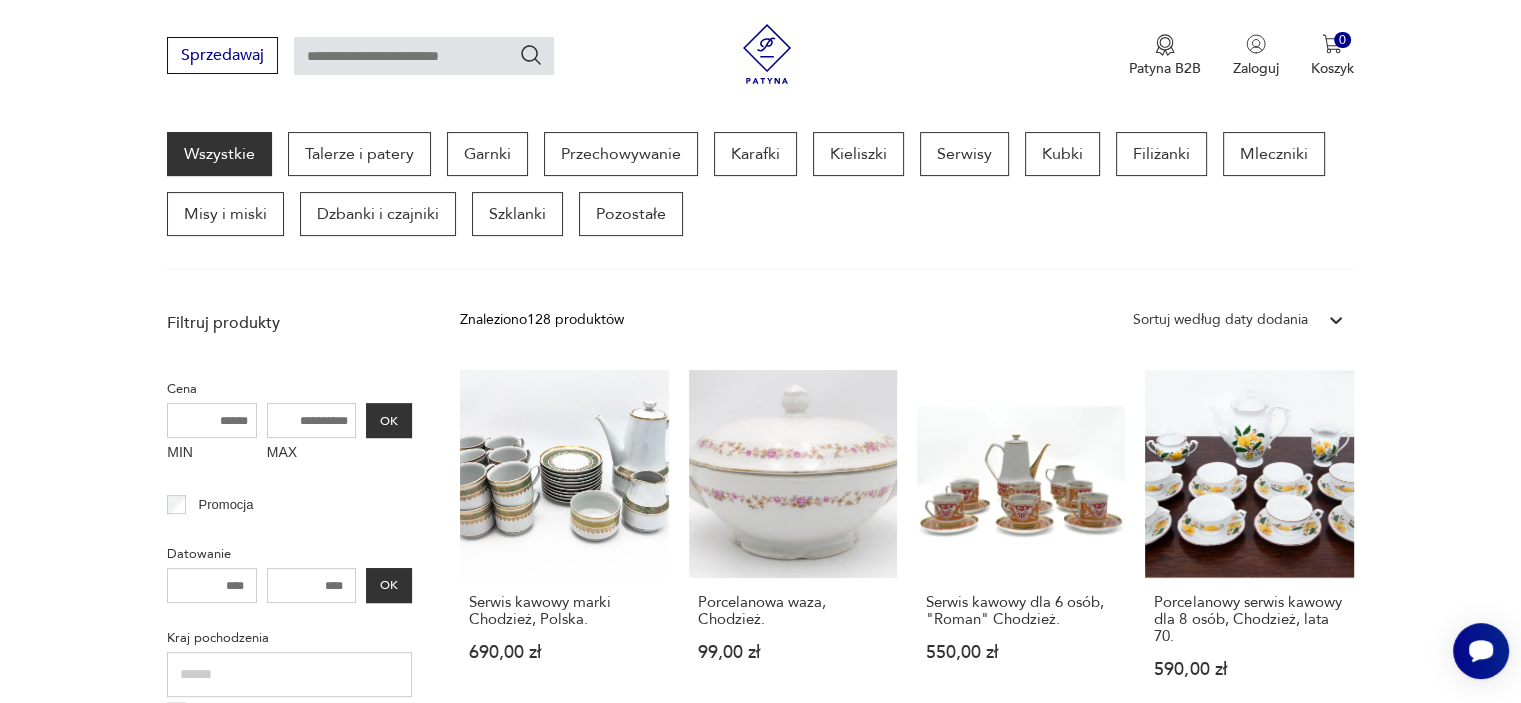 click on "Cenimy prywatność użytkowników Używamy plików cookie, aby poprawić jakość przeglądania, wyświetlać reklamy lub treści dostosowane do indywidualnych potrzeb użytkowników oraz analizować ruch na stronie. Kliknięcie przycisku „Akceptuj wszystkie” oznacza zgodę na wykorzystywanie przez nas plików cookie. Ustawienia    Akceptuję wszystkie Dostosuj preferencje dotyczące zgody   Używamy plików cookie, aby pomóc użytkownikom w sprawnej nawigacji i wykonywaniu określonych funkcji. Szczegółowe informacje na temat wszystkich plików cookie odpowiadających poszczególnym kategoriom zgody znajdują się poniżej. Pliki cookie sklasyfikowane jako „niezbędne” są przechowywane w przeglądarce użytkownika, ponieważ są niezbędne do włączenia podstawowych funkcji witryny....  Pokaż więcej Niezbędne Zawsze aktywne Plik cookie connect.sid Czas trwania 10 godzin Opis This cookie is used for authentication and for secure log-in. It registers the log-in information.  Plik cookie Opis" at bounding box center [760, 1064] 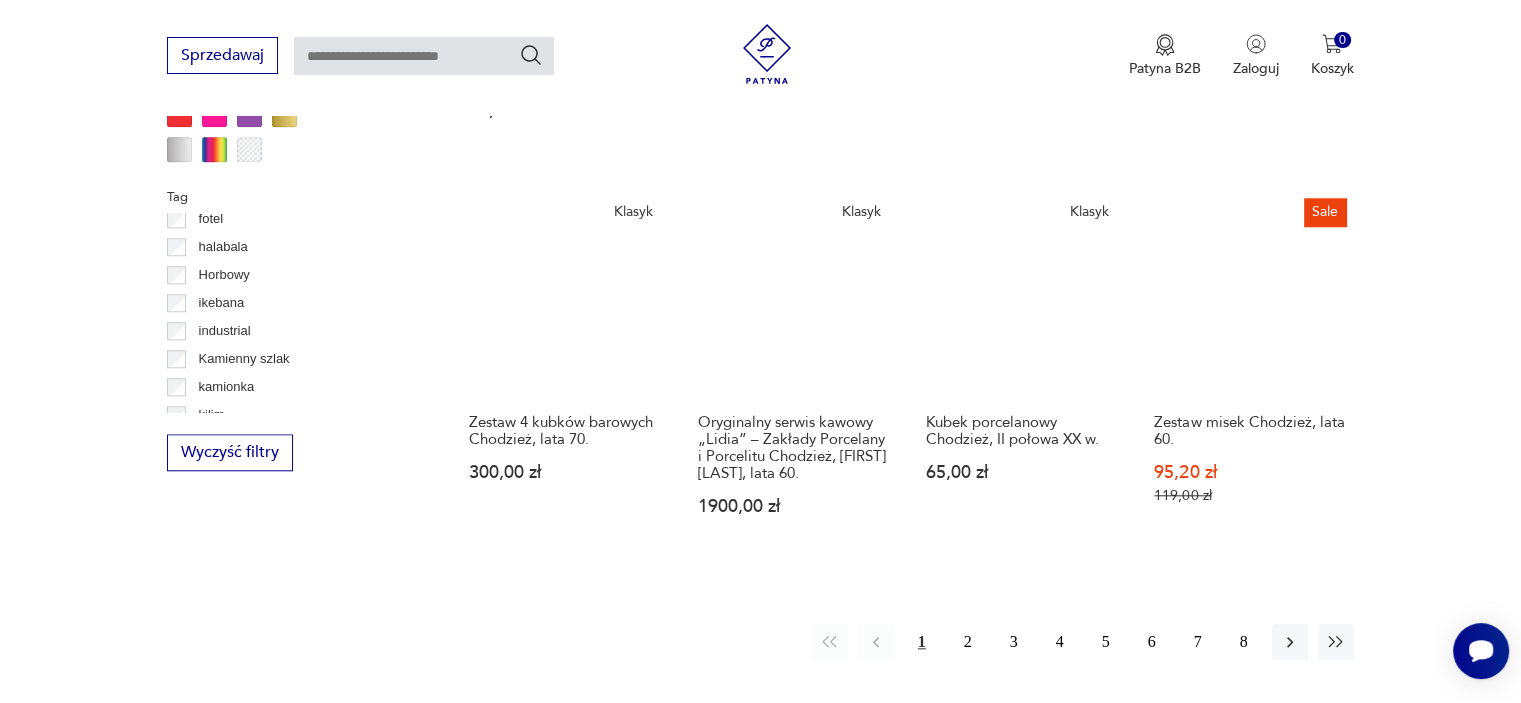 scroll, scrollTop: 1850, scrollLeft: 0, axis: vertical 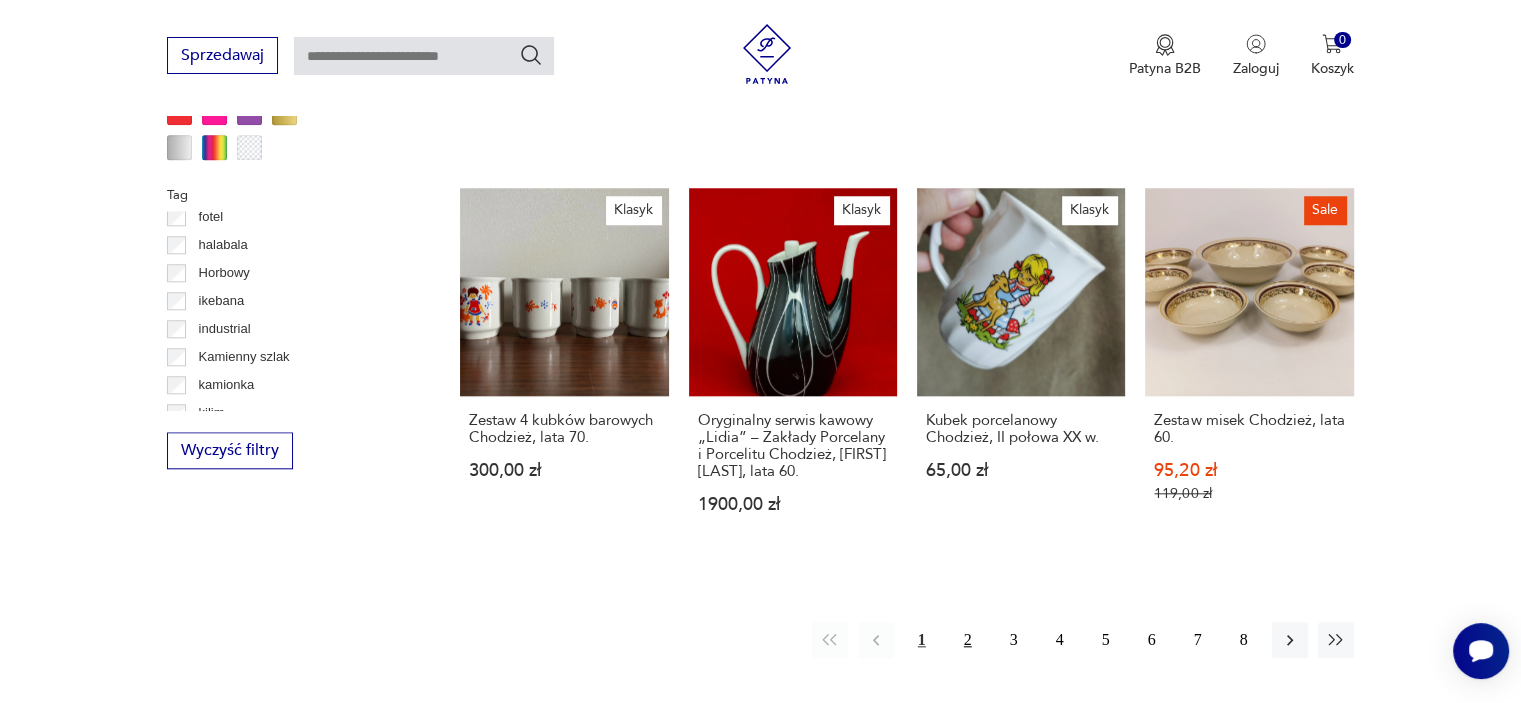 click on "2" at bounding box center (968, 640) 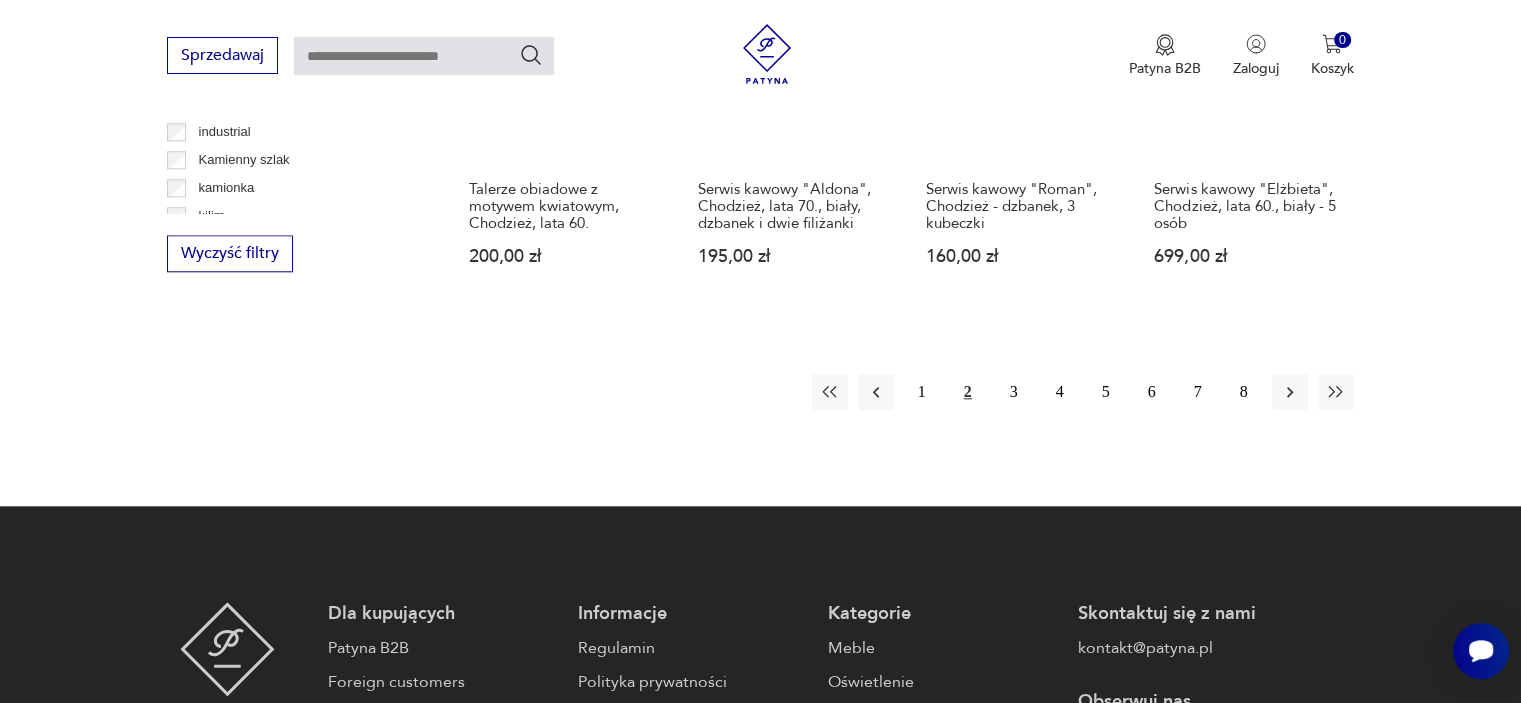 scroll, scrollTop: 2130, scrollLeft: 0, axis: vertical 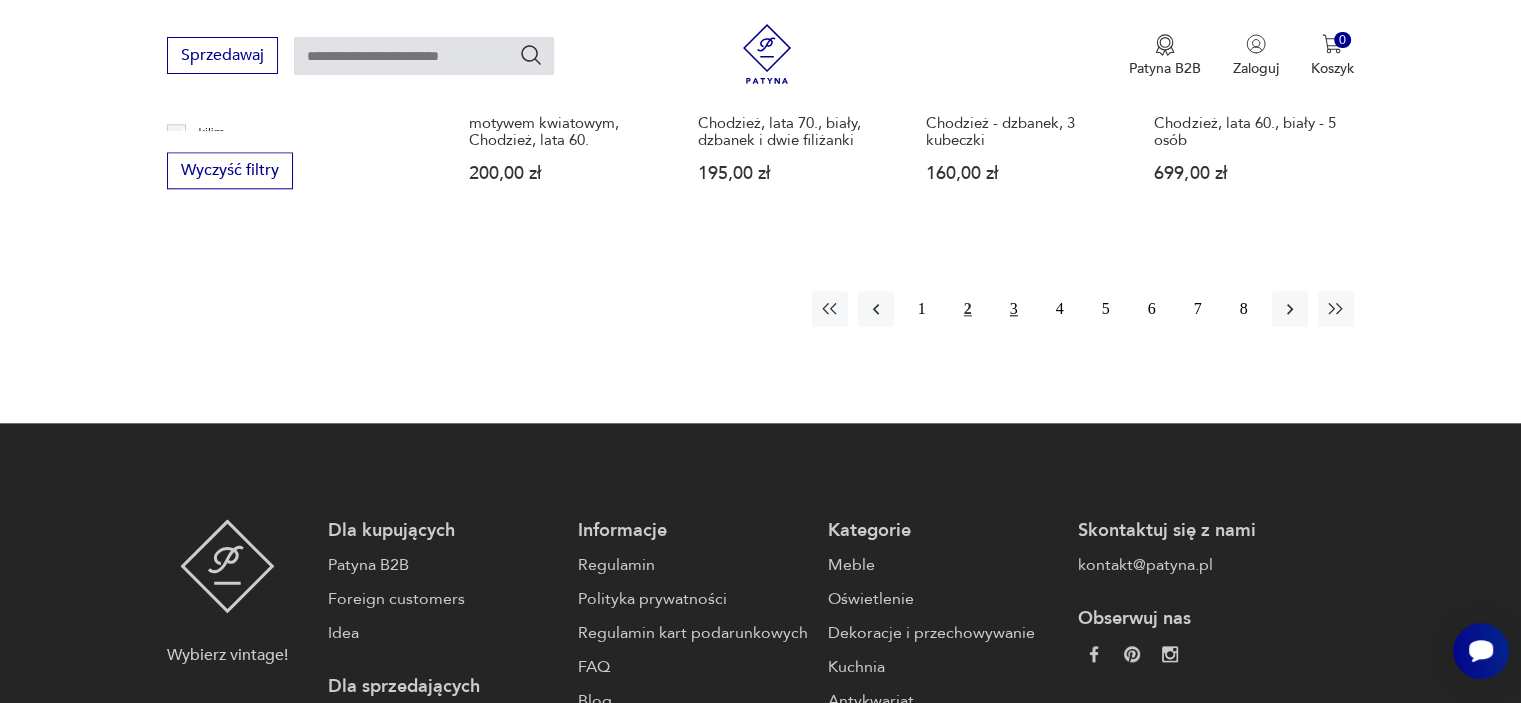 click on "3" at bounding box center (1014, 309) 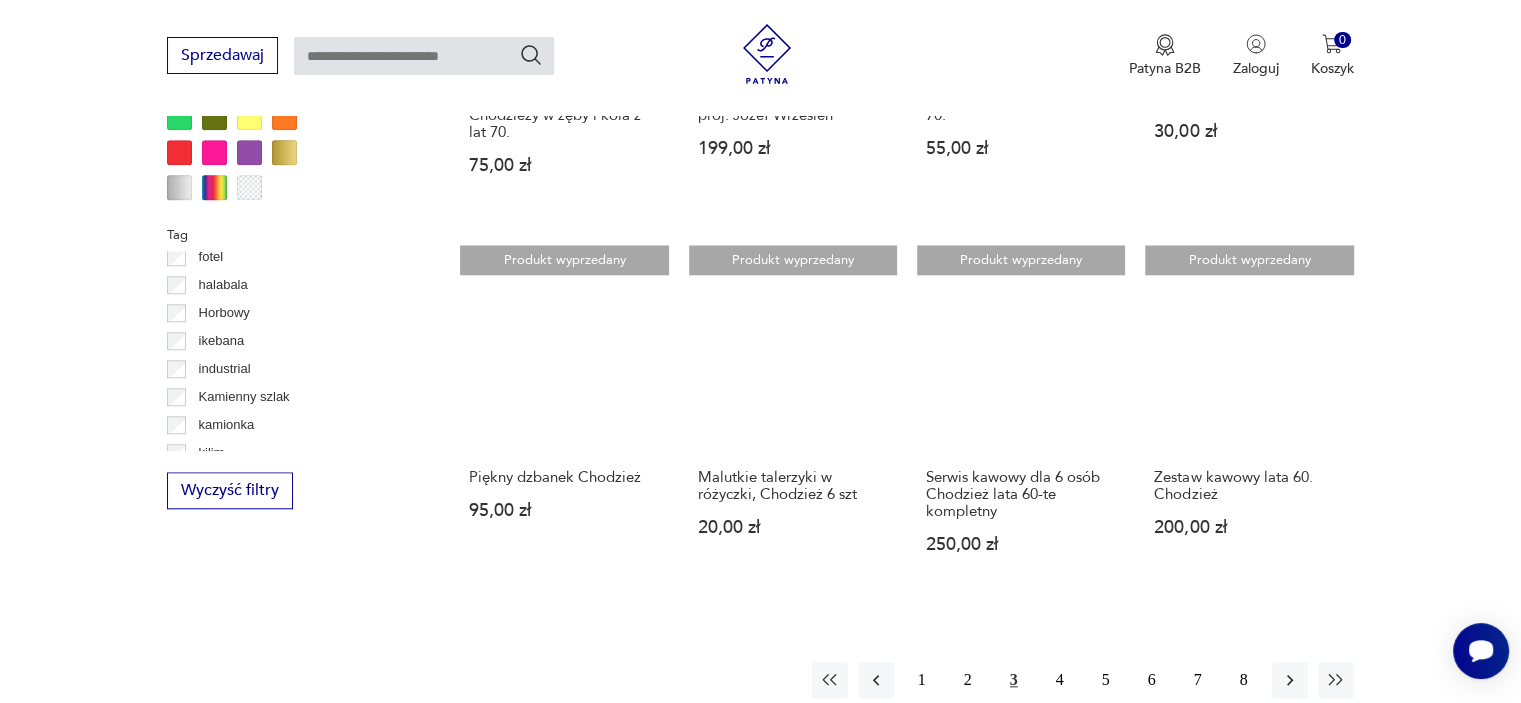 scroll, scrollTop: 1850, scrollLeft: 0, axis: vertical 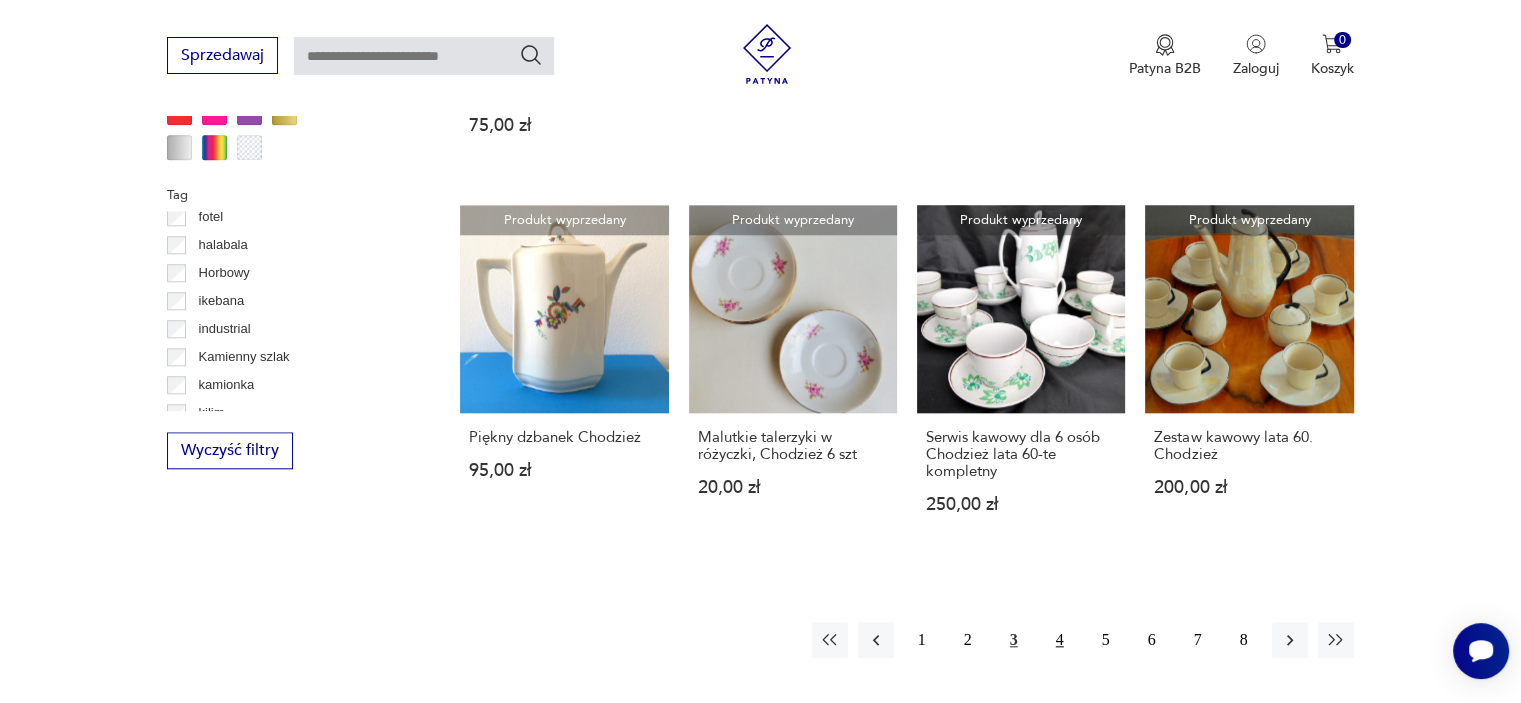 click on "4" at bounding box center (1060, 640) 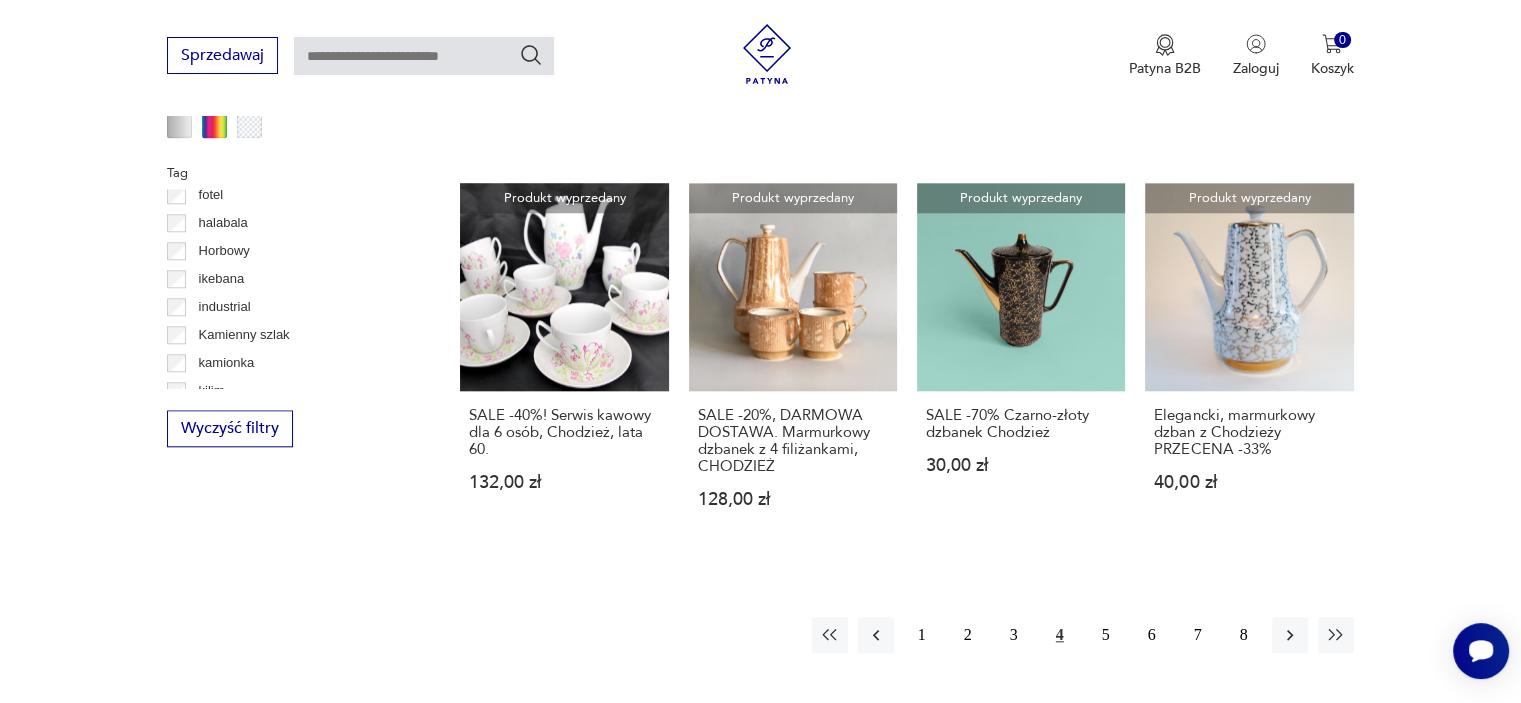 scroll, scrollTop: 1890, scrollLeft: 0, axis: vertical 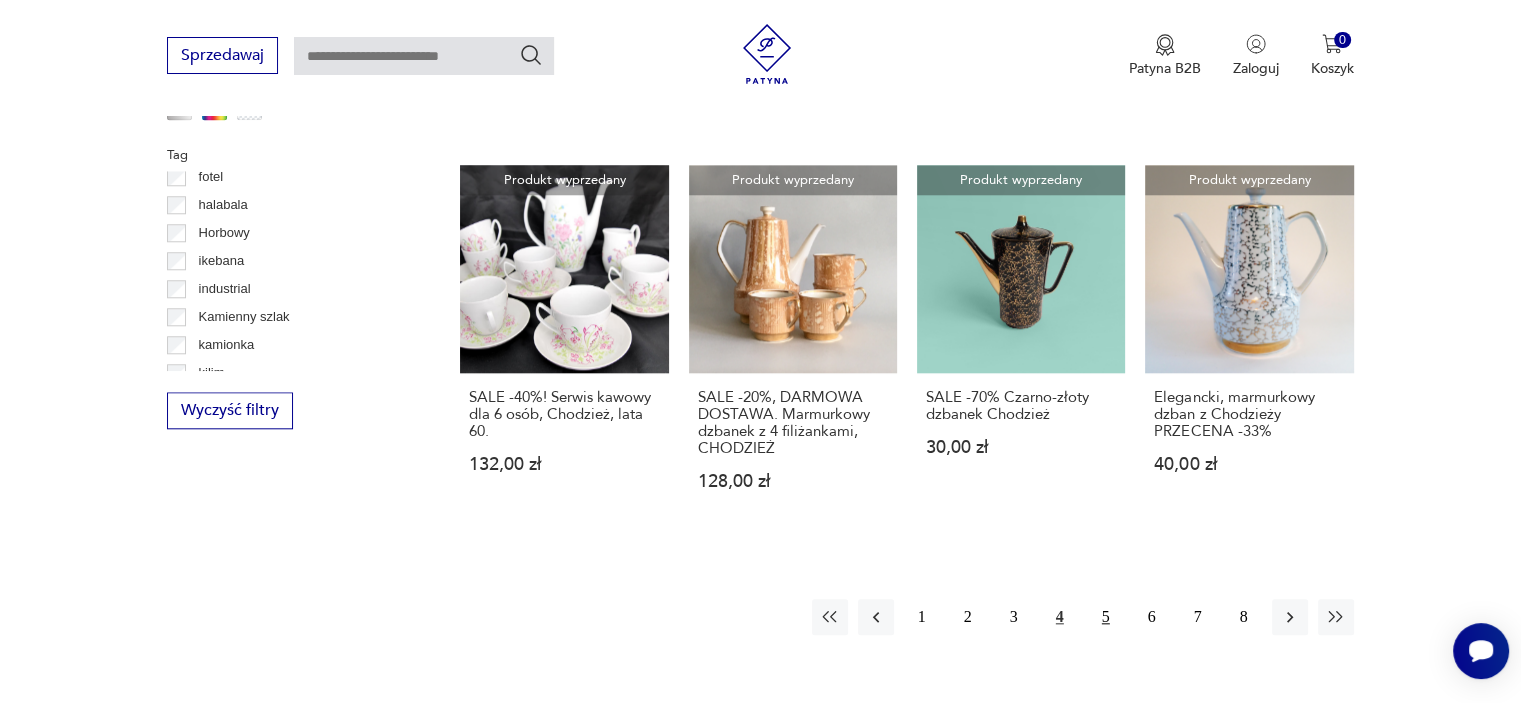click on "5" at bounding box center [1106, 617] 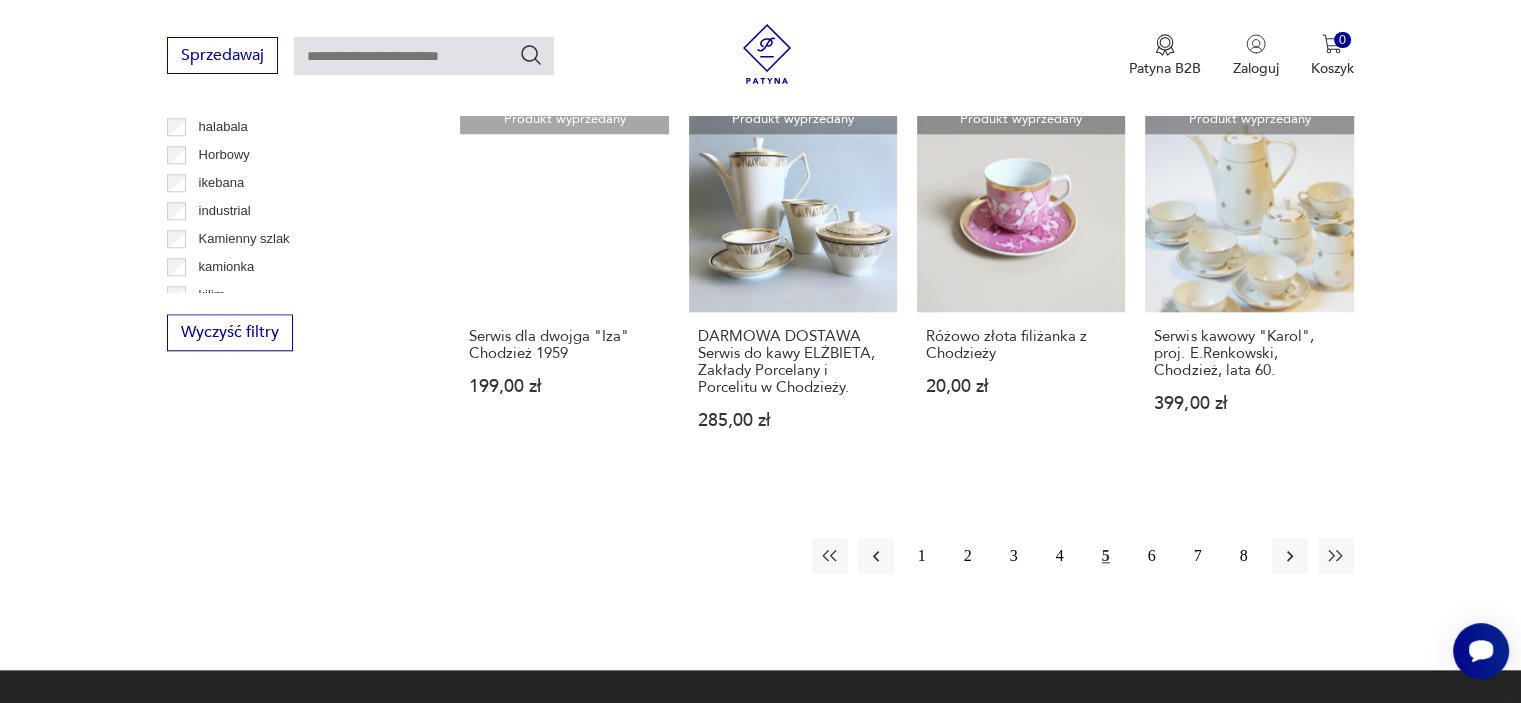 scroll, scrollTop: 1970, scrollLeft: 0, axis: vertical 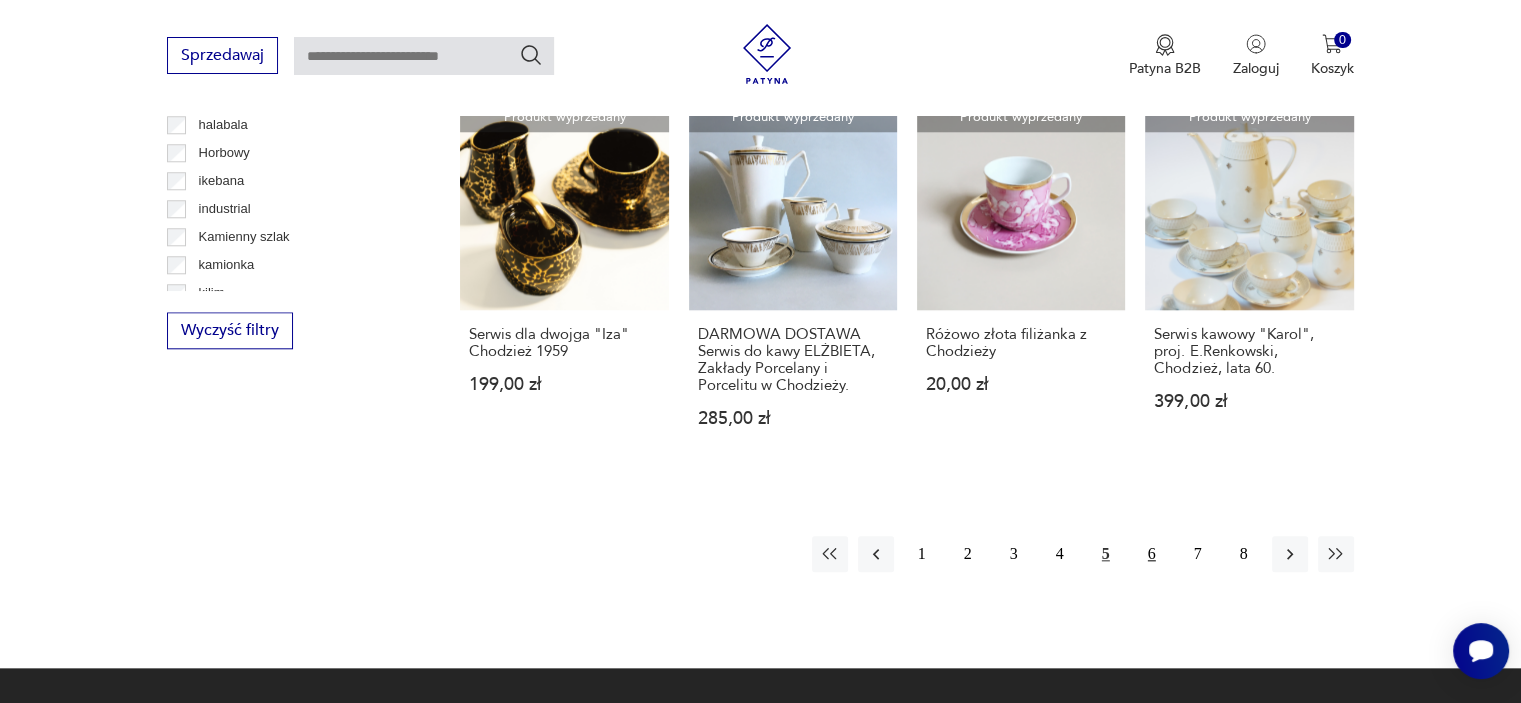 click on "6" at bounding box center (1152, 554) 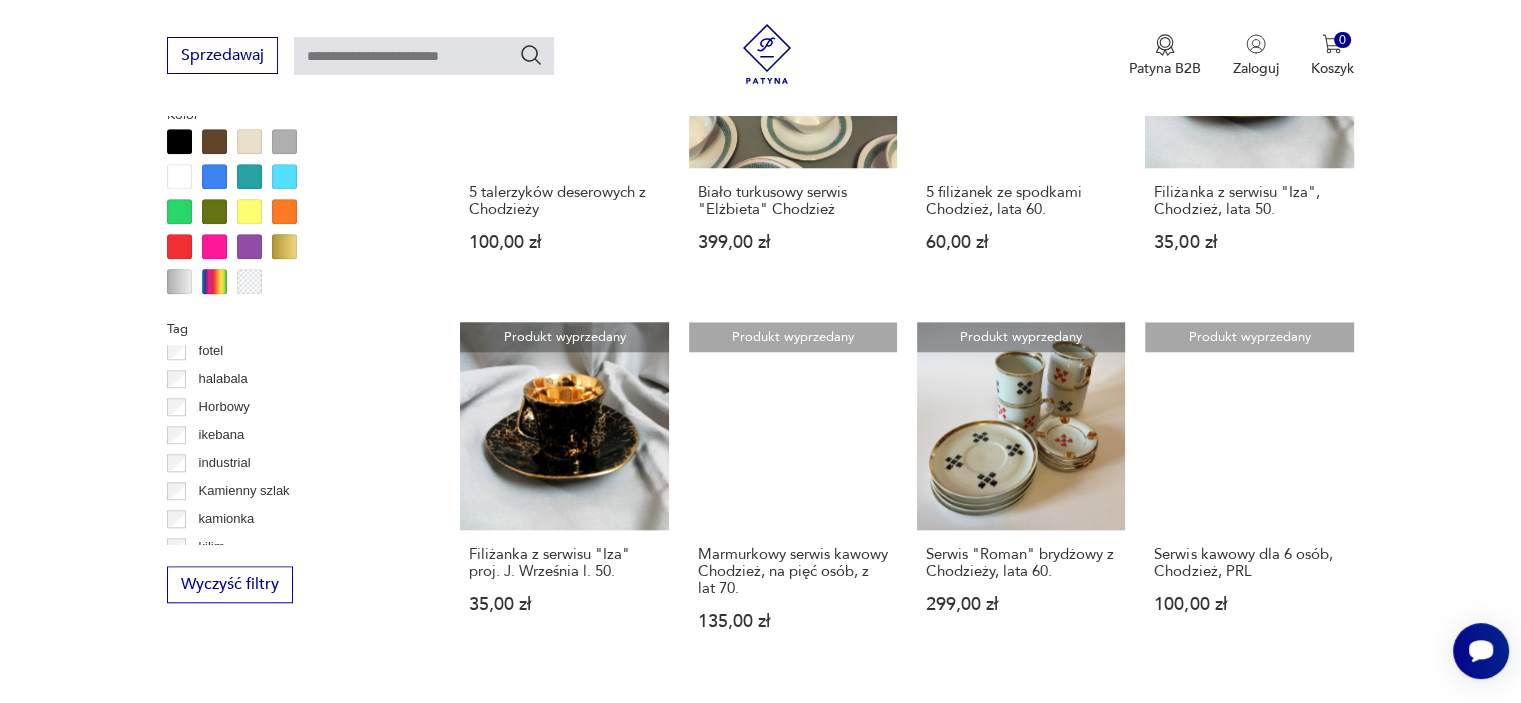 scroll, scrollTop: 1970, scrollLeft: 0, axis: vertical 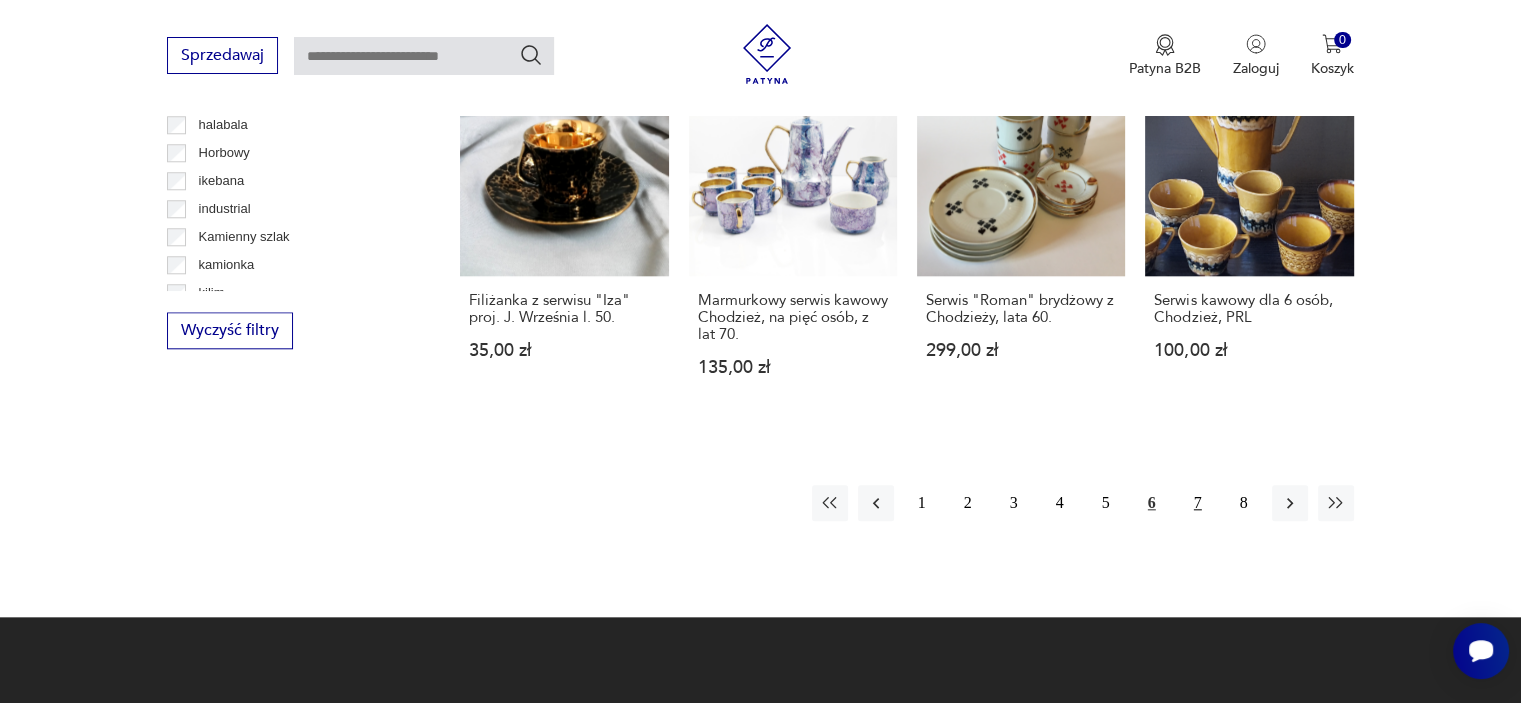 click on "7" at bounding box center [1198, 503] 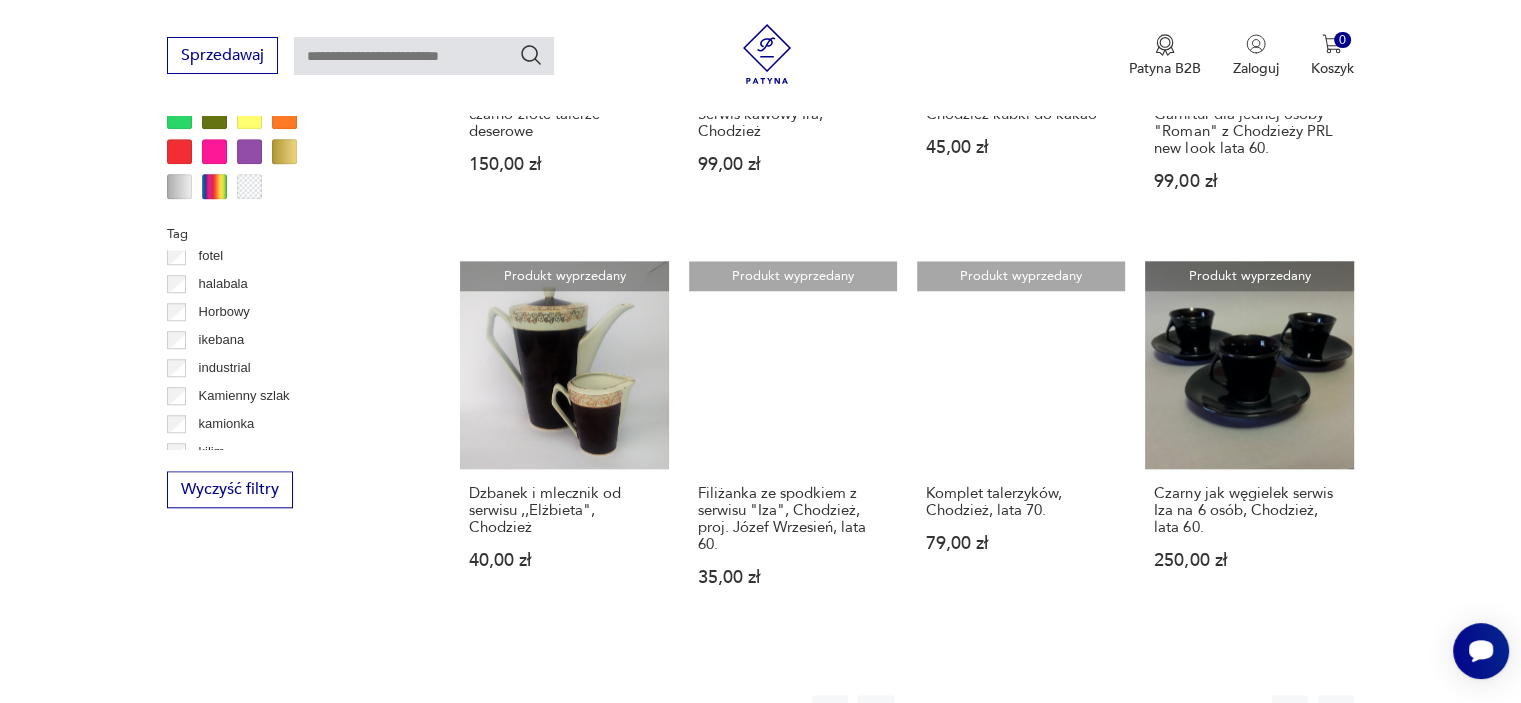 scroll, scrollTop: 1890, scrollLeft: 0, axis: vertical 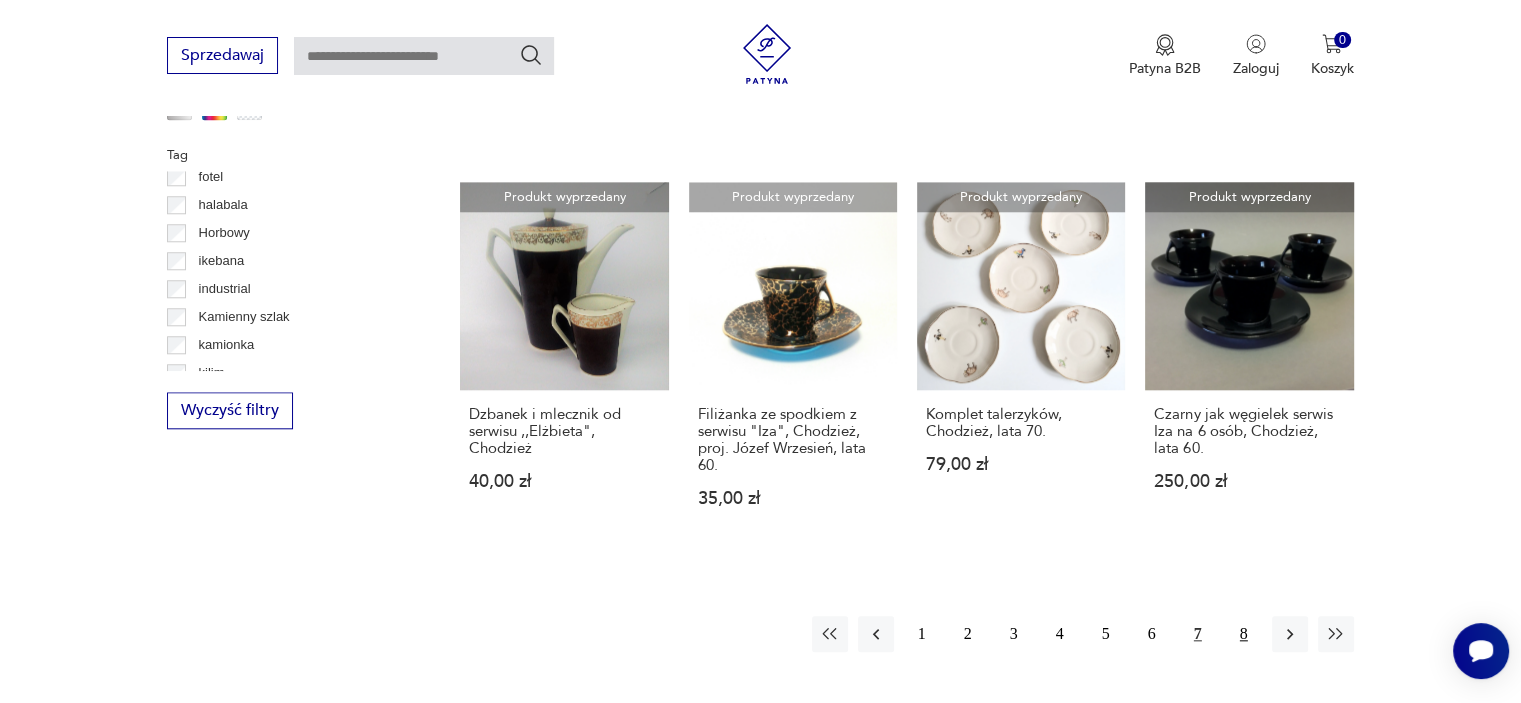 click on "8" at bounding box center [1244, 634] 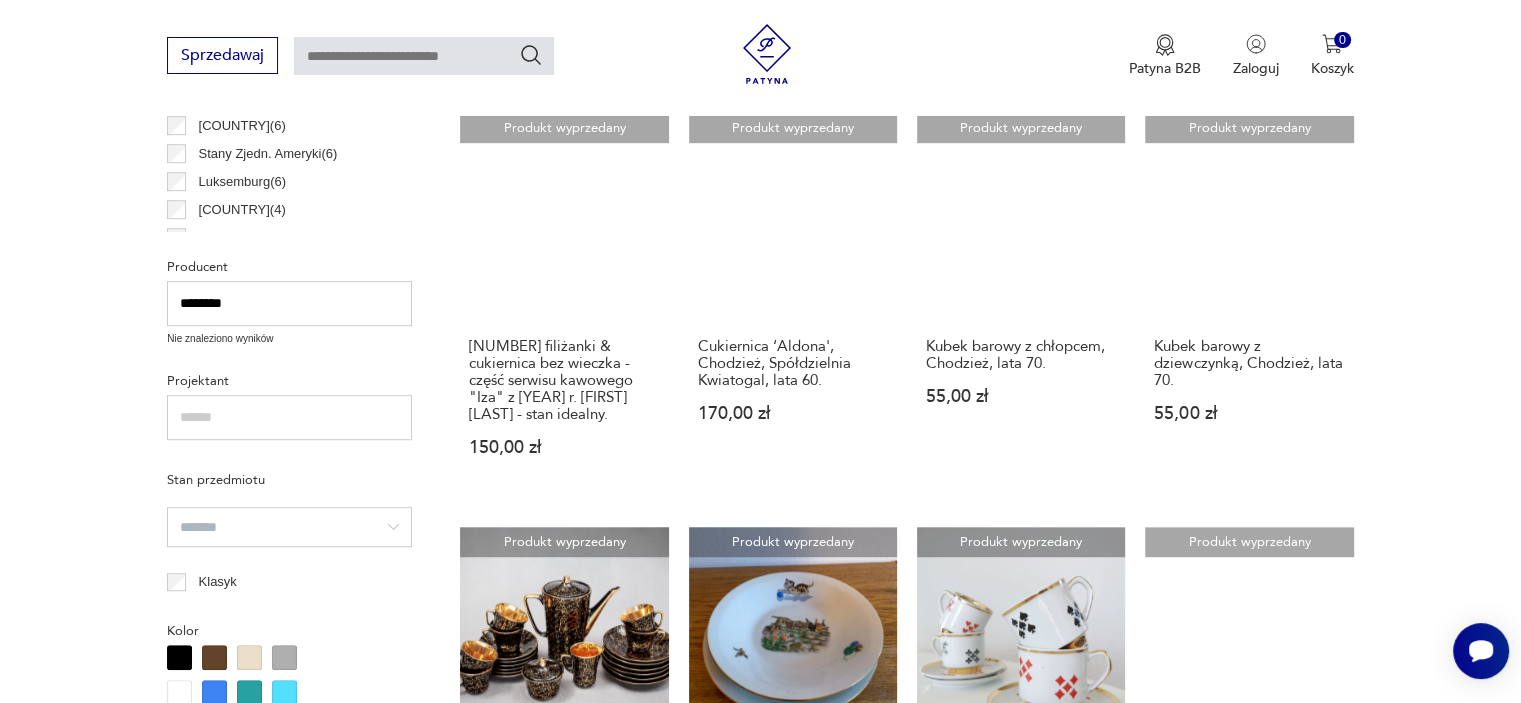 scroll, scrollTop: 1490, scrollLeft: 0, axis: vertical 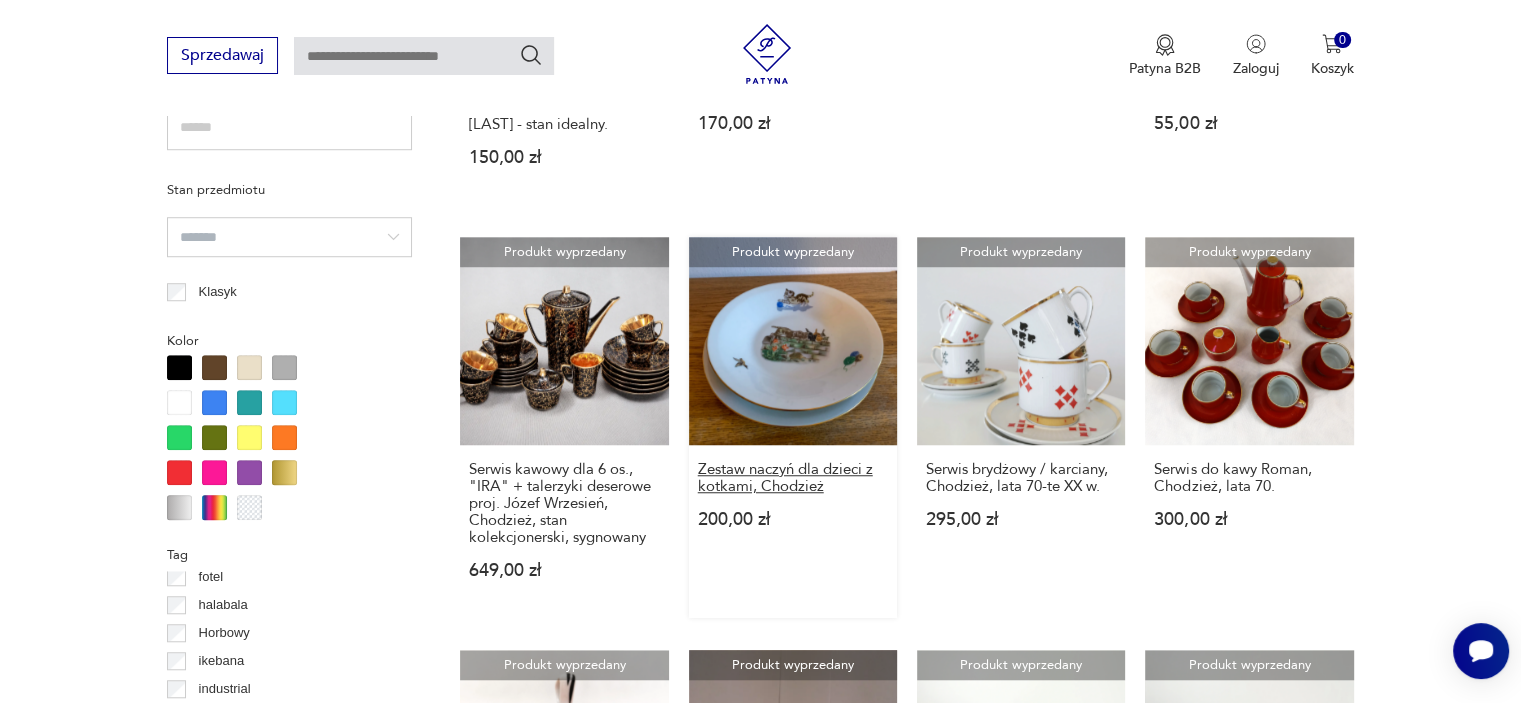 click on "Zestaw naczyń dla dzieci z kotkami, Chodzież" at bounding box center (793, 478) 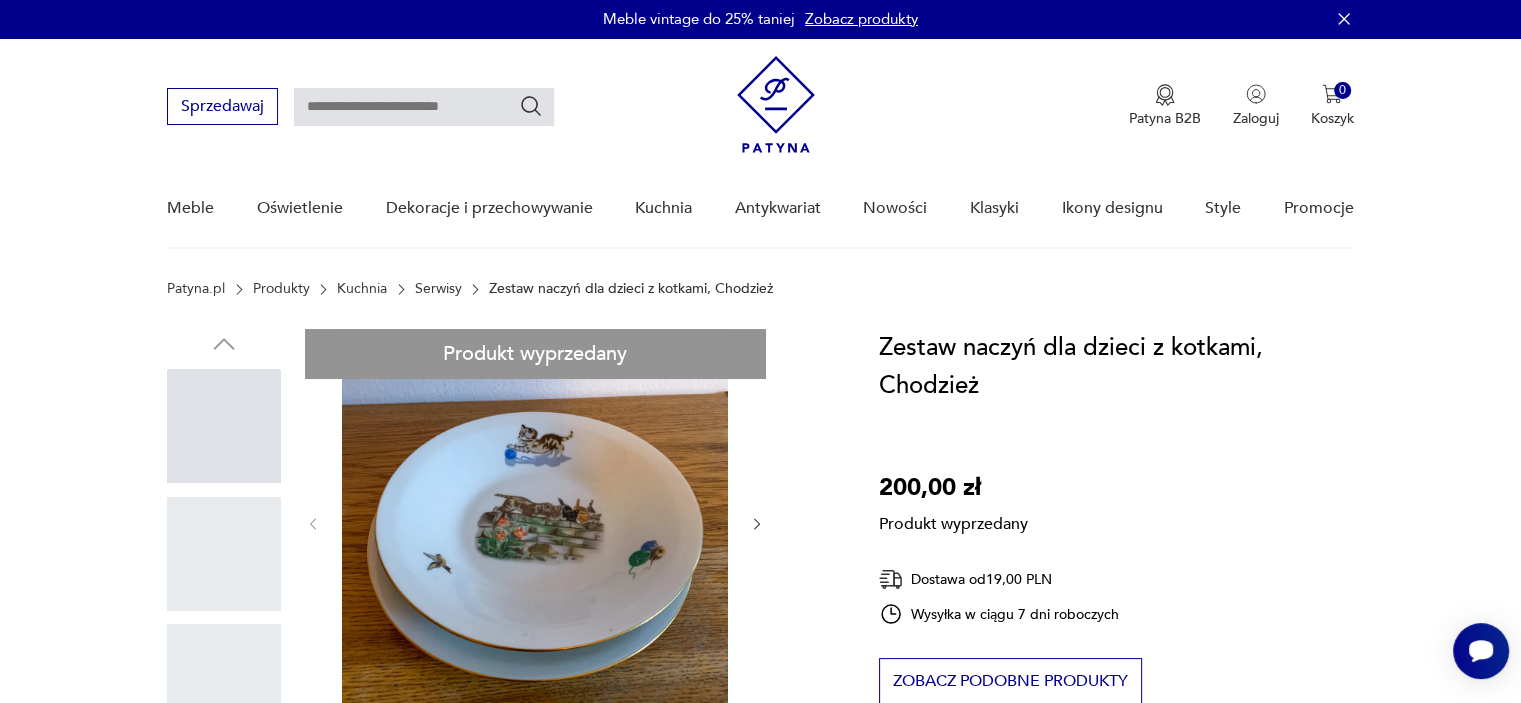 scroll, scrollTop: 0, scrollLeft: 0, axis: both 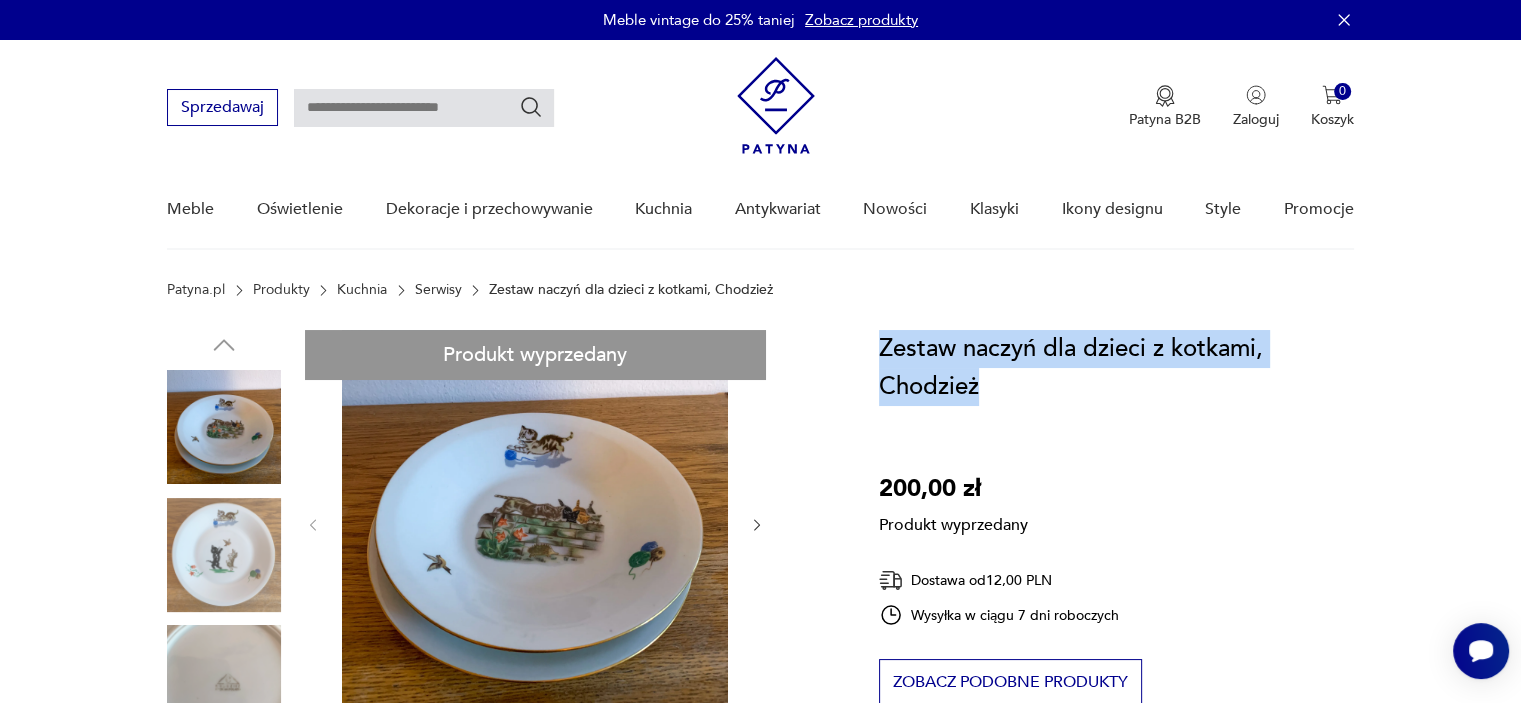drag, startPoint x: 999, startPoint y: 383, endPoint x: 872, endPoint y: 343, distance: 133.15028 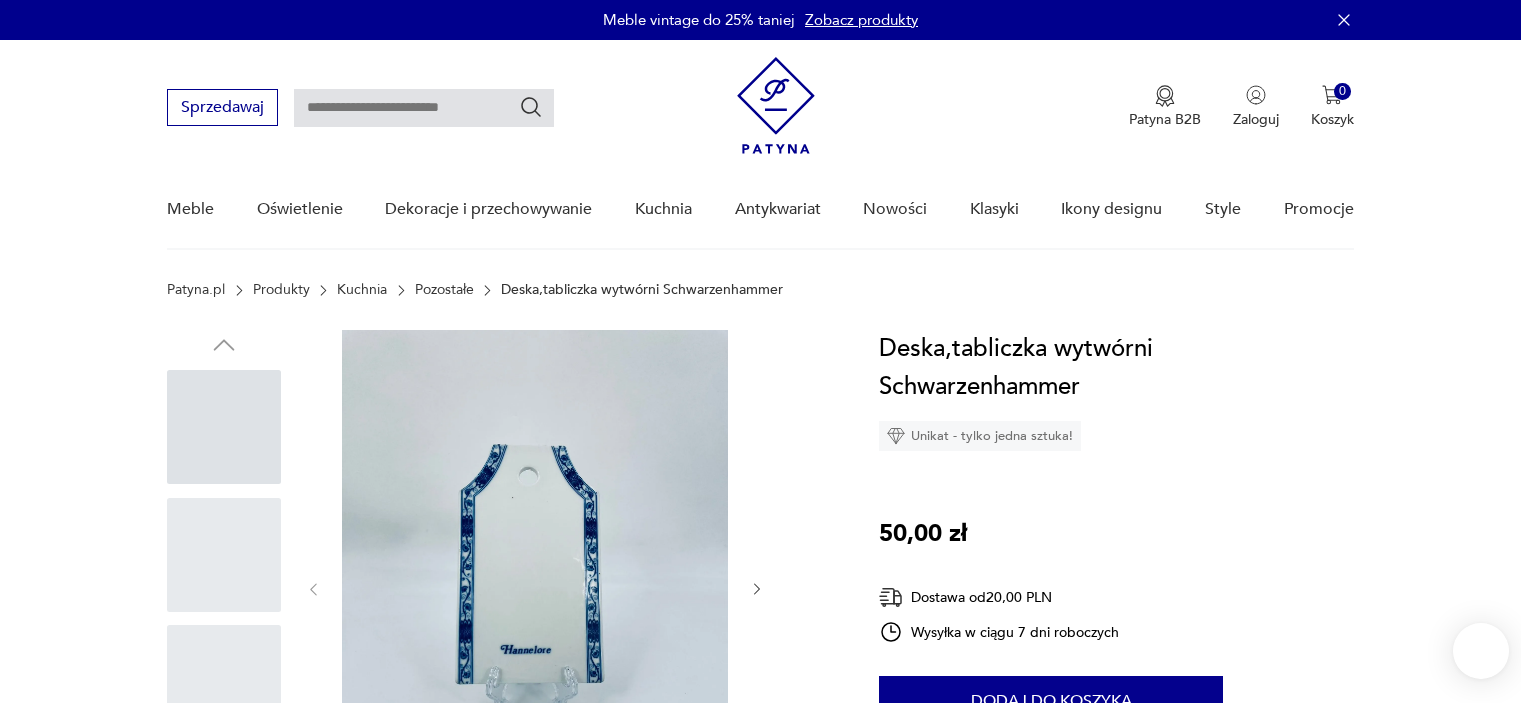 scroll, scrollTop: 0, scrollLeft: 0, axis: both 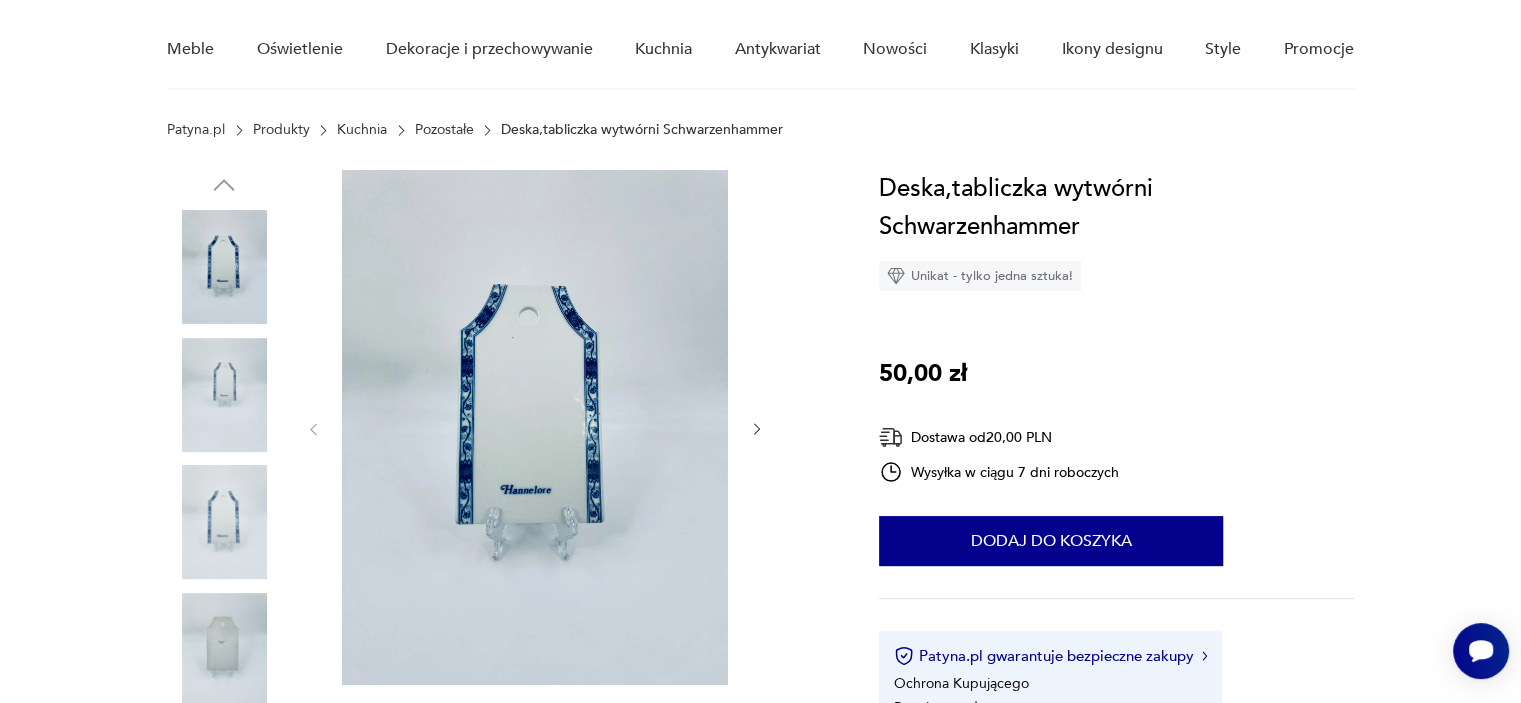 click at bounding box center (535, 427) 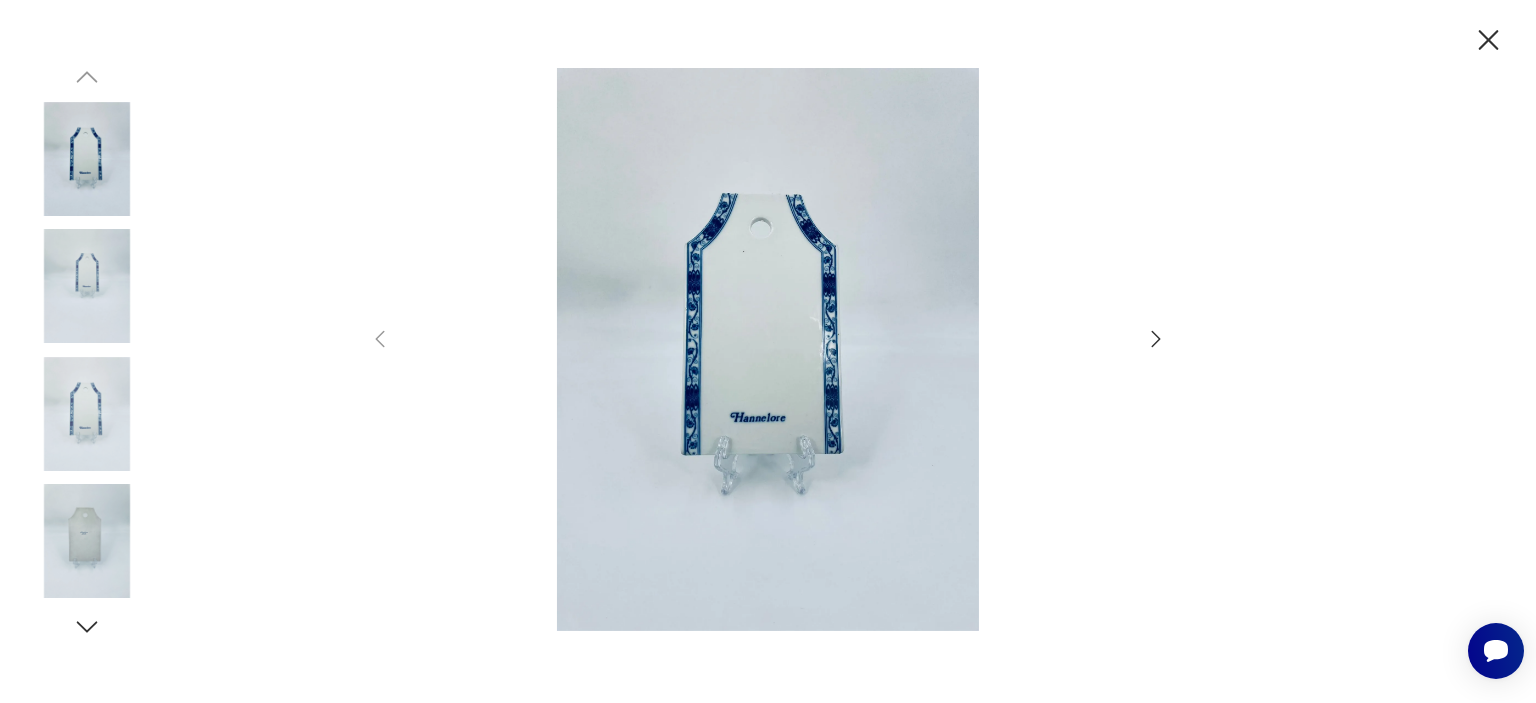 click 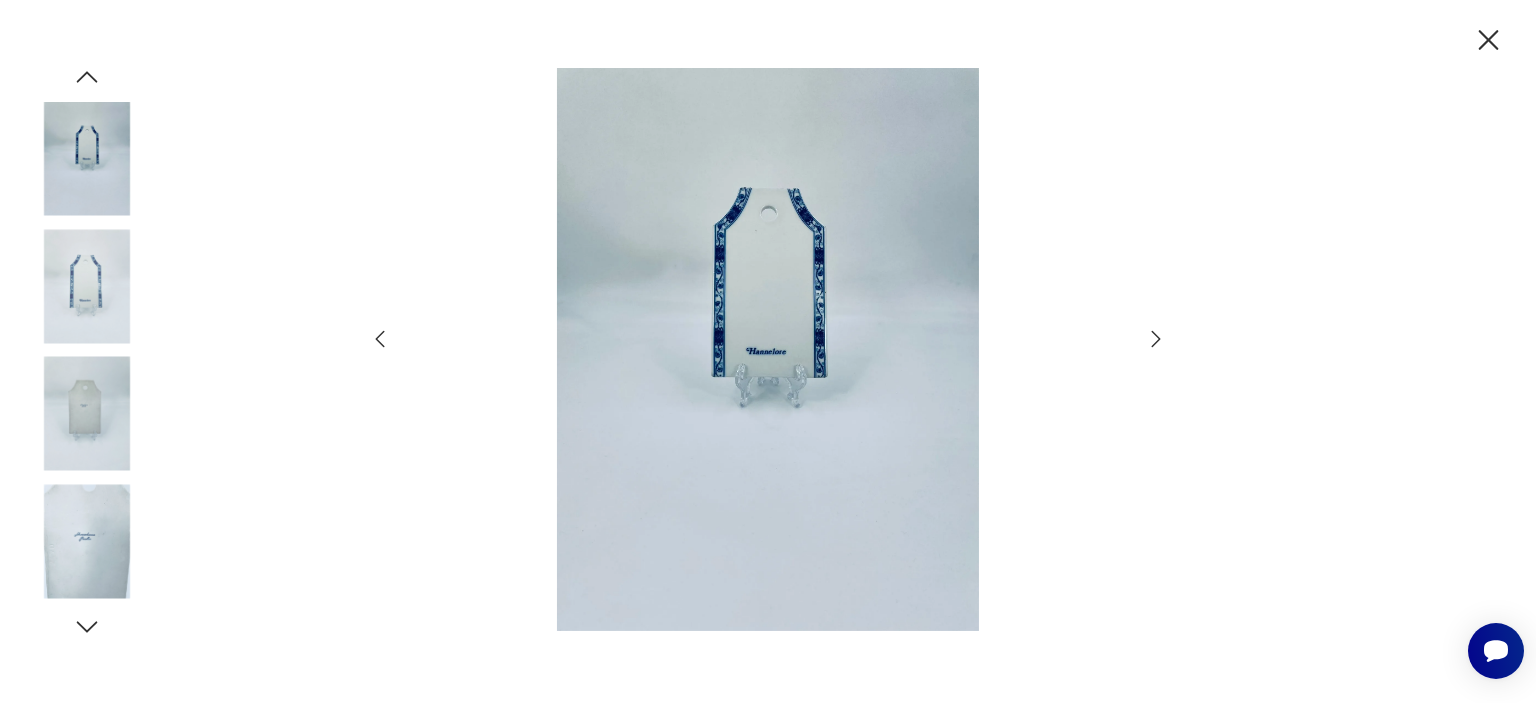 click 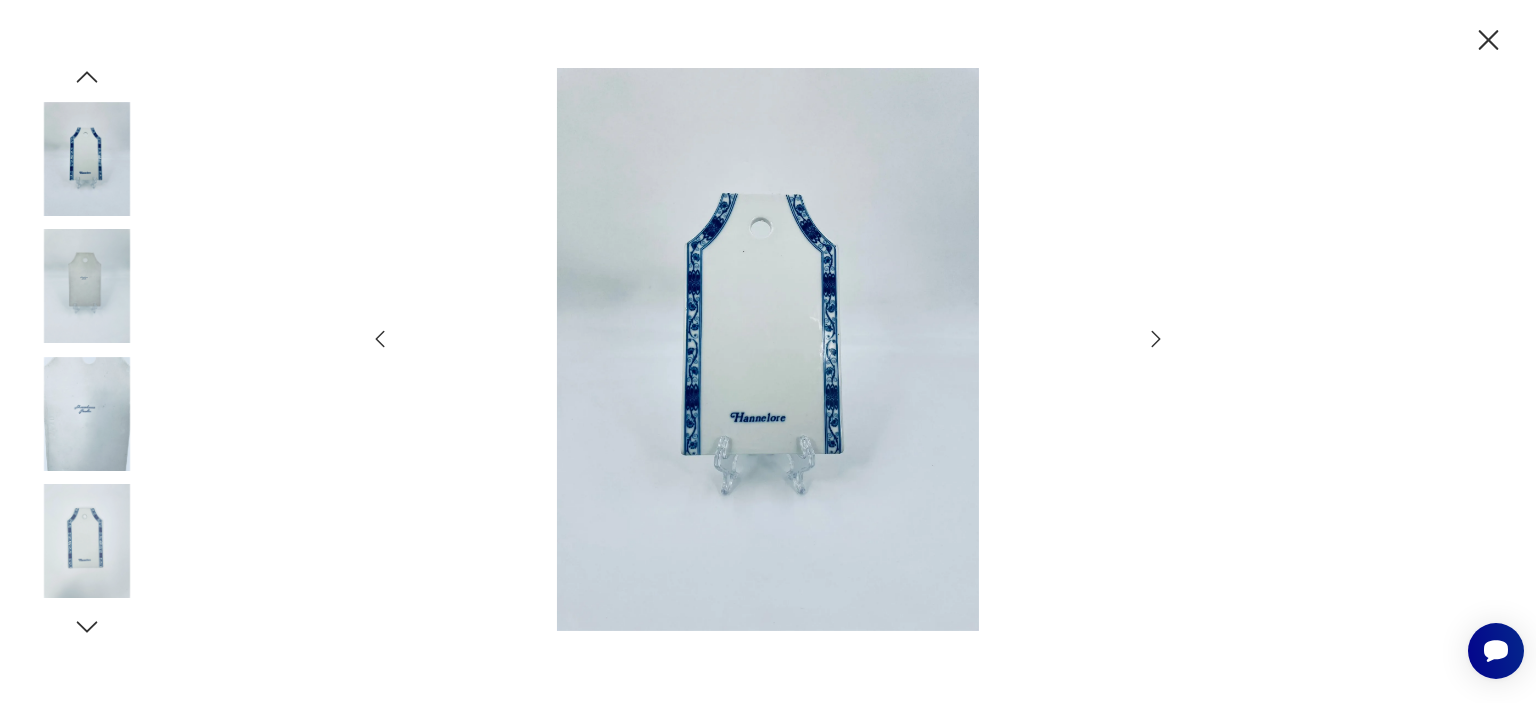 click 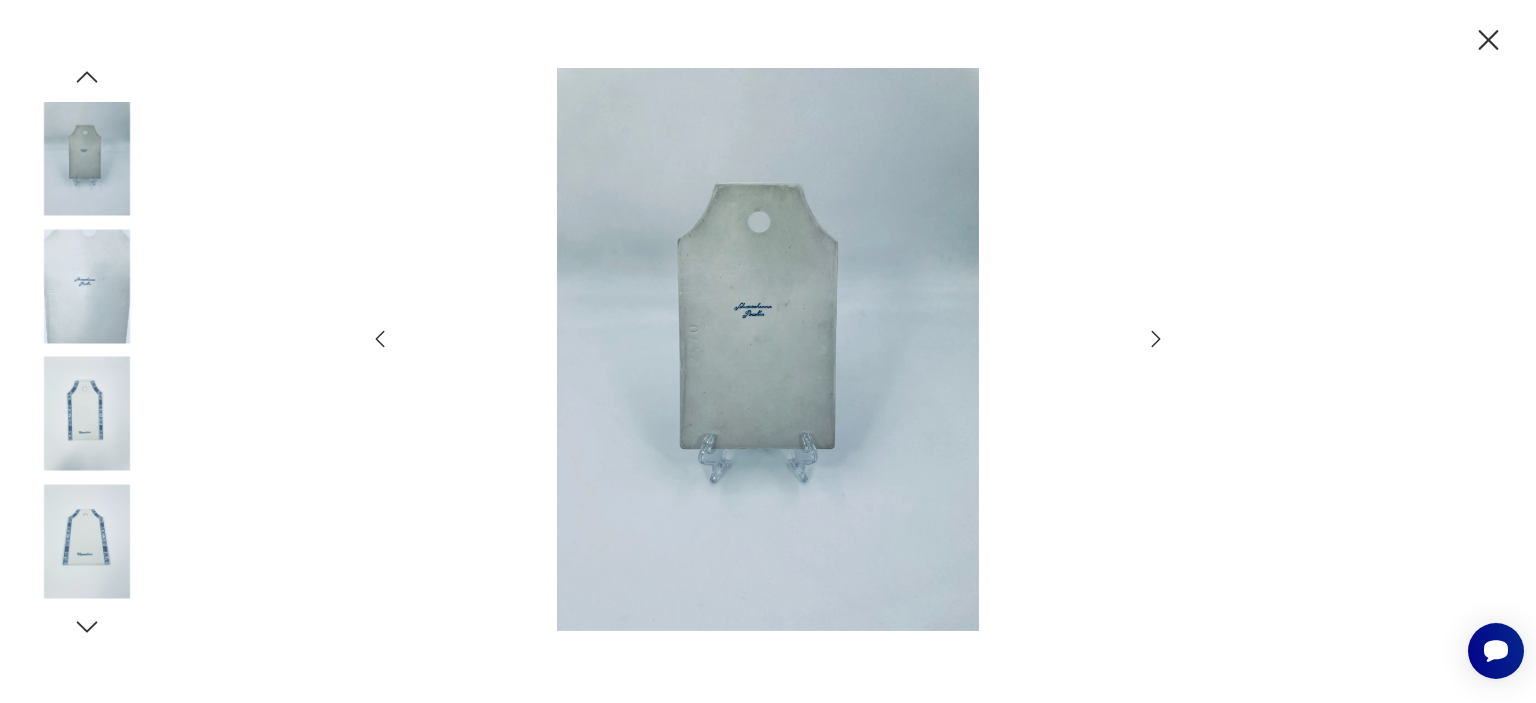click 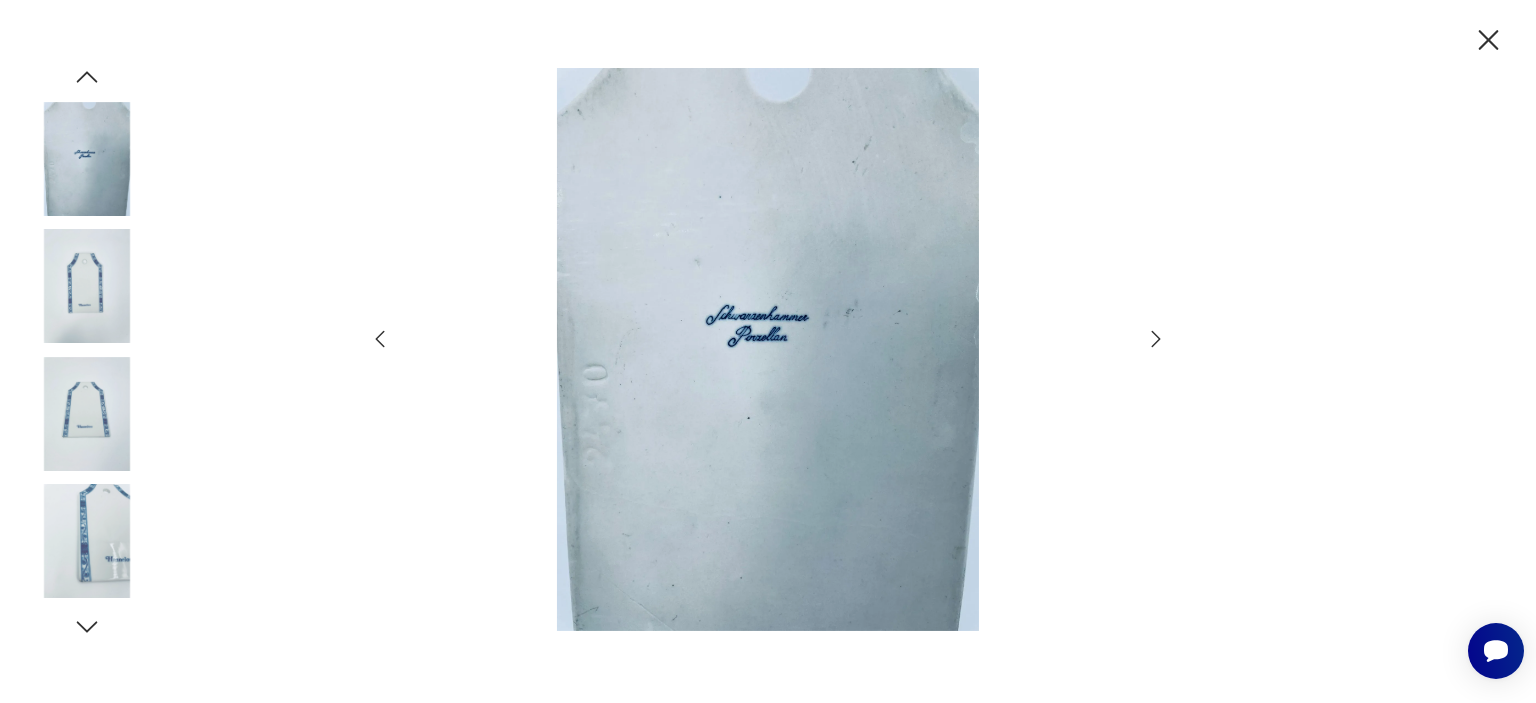 click 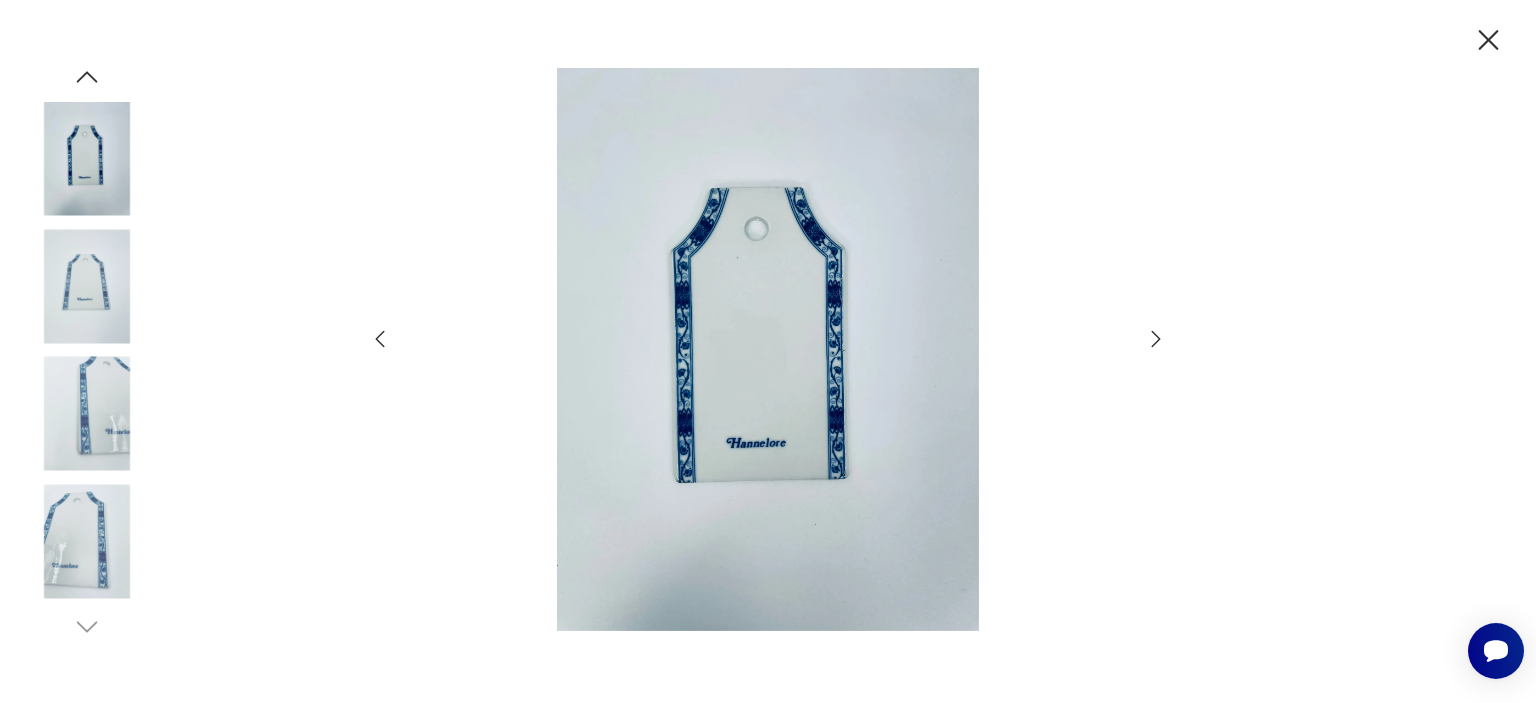 click 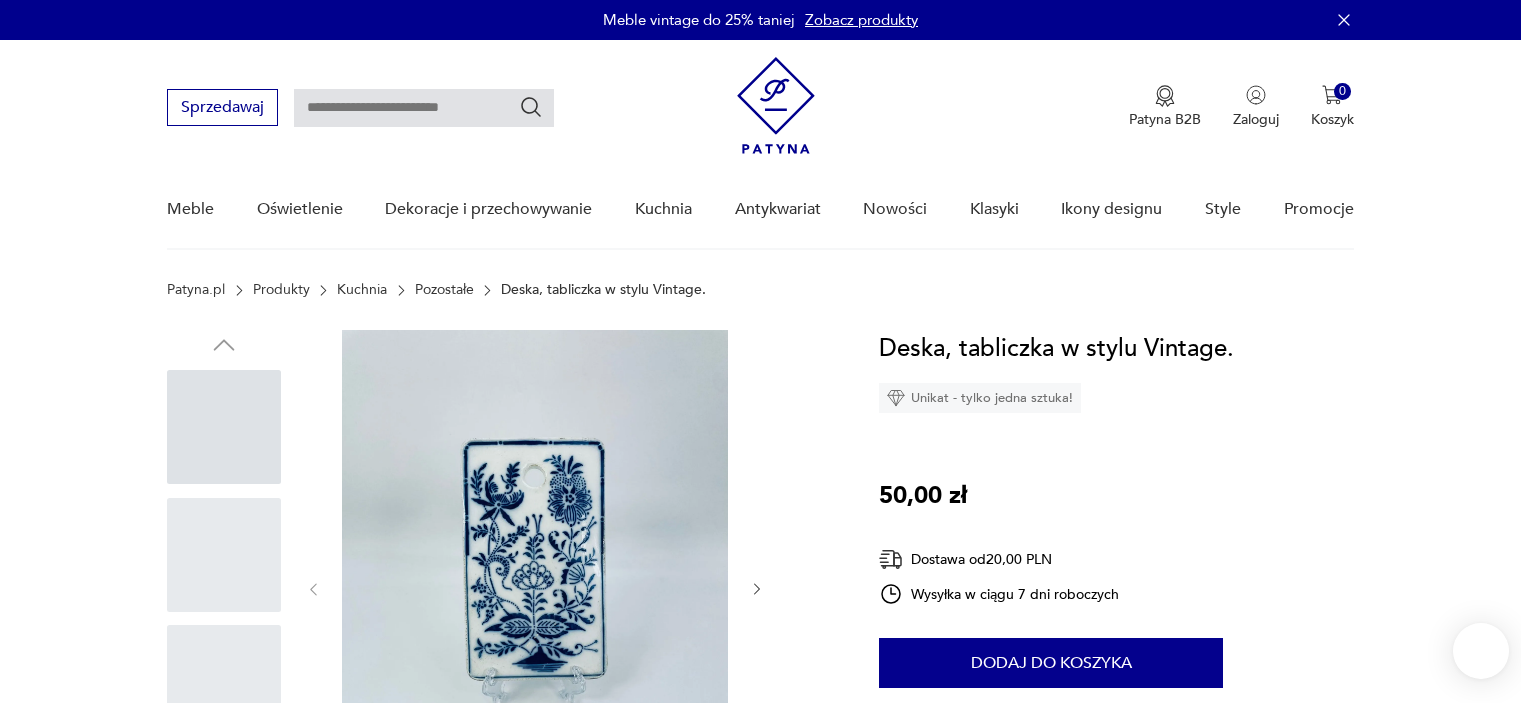 scroll, scrollTop: 0, scrollLeft: 0, axis: both 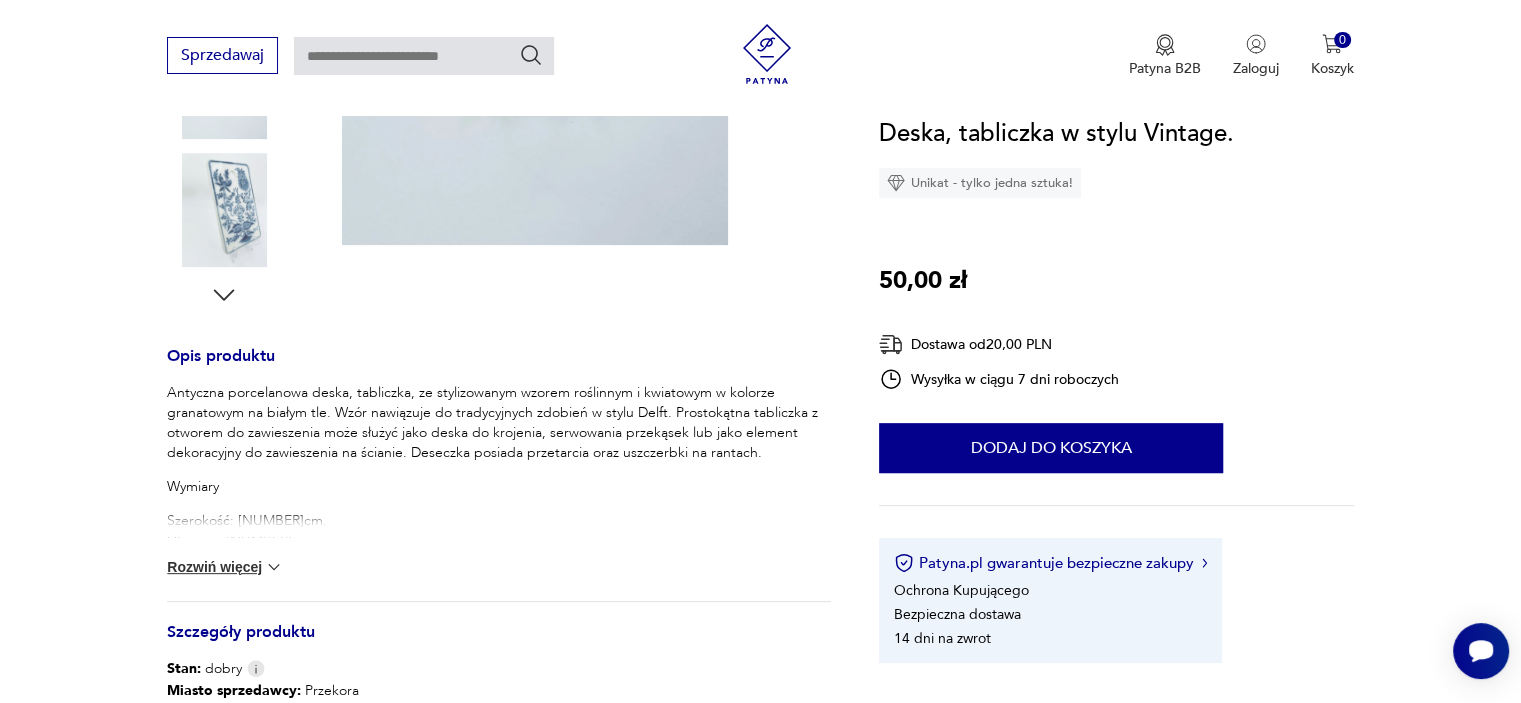 click at bounding box center [224, 210] 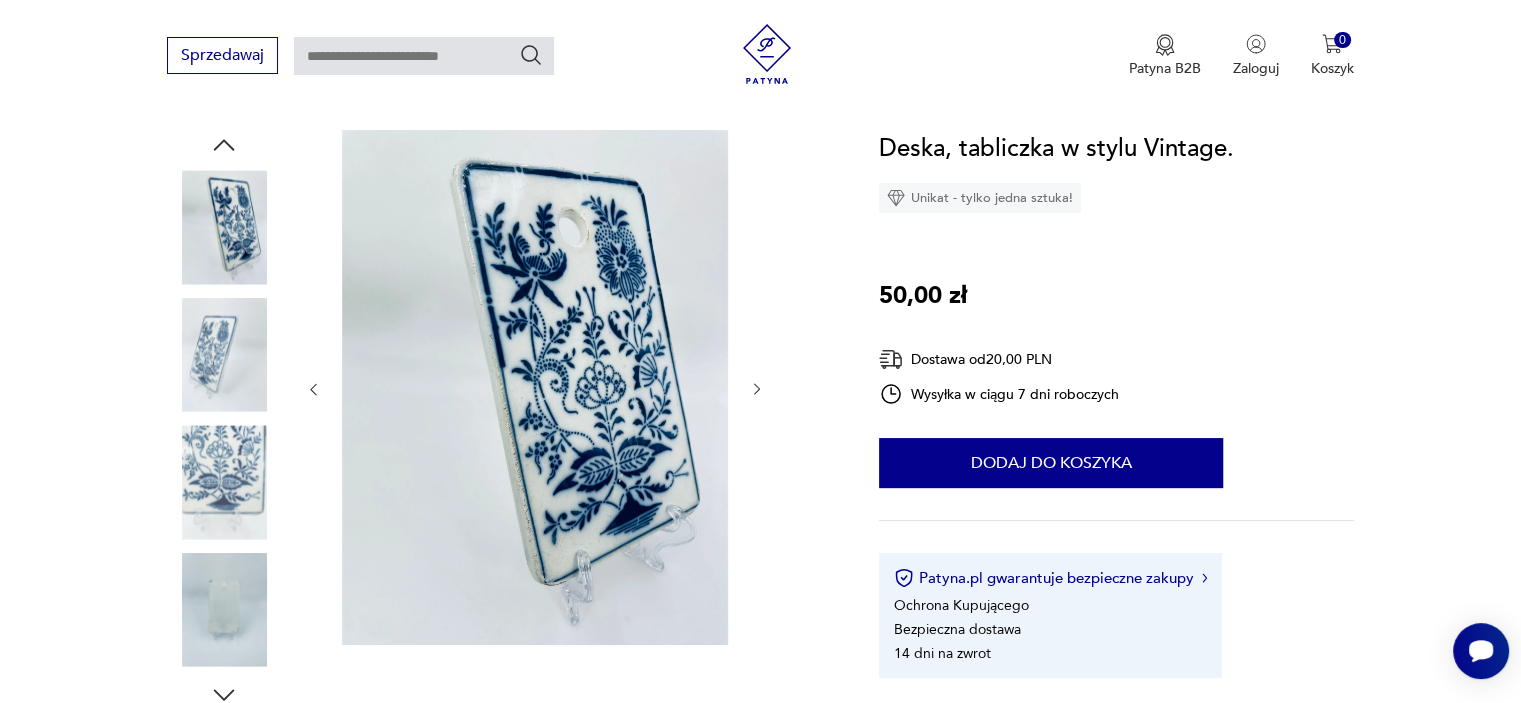scroll, scrollTop: 200, scrollLeft: 0, axis: vertical 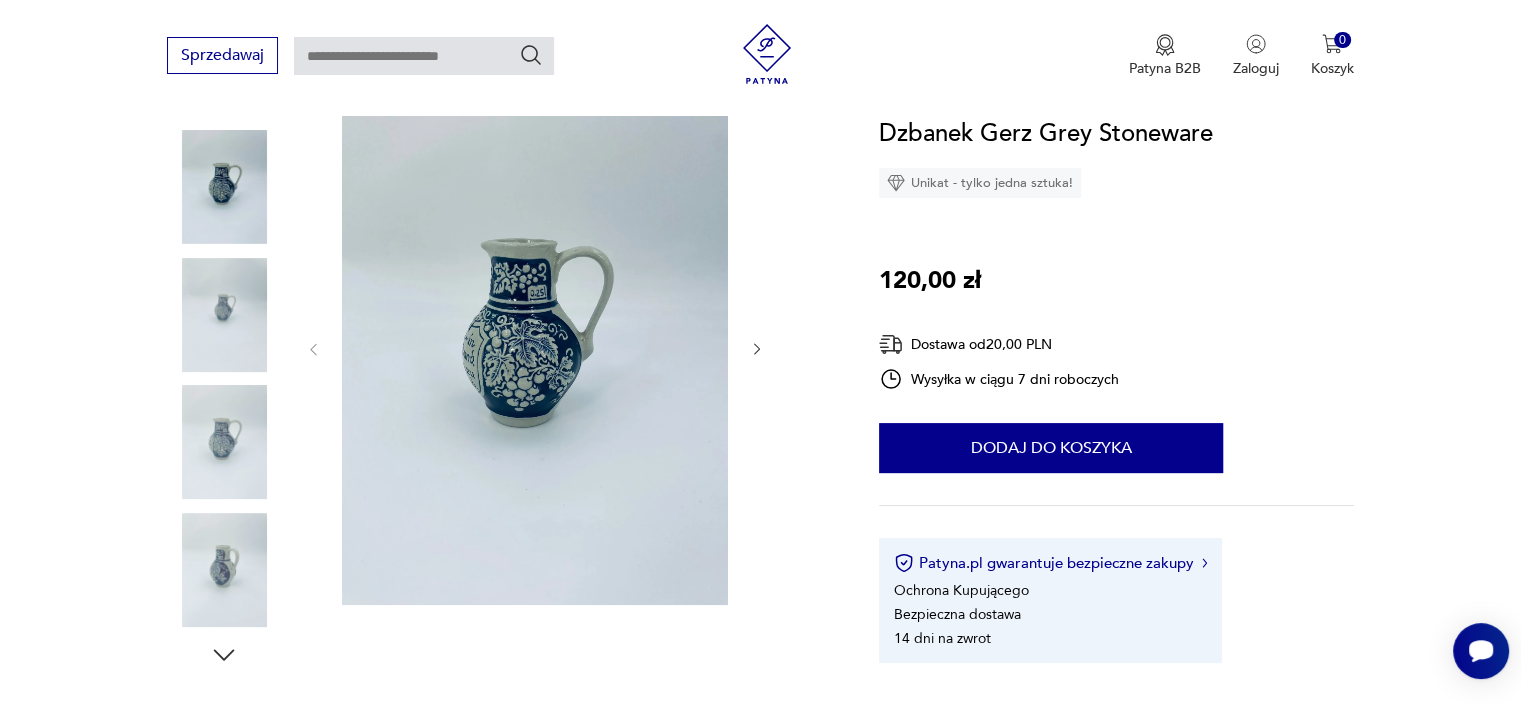 click at bounding box center (535, 347) 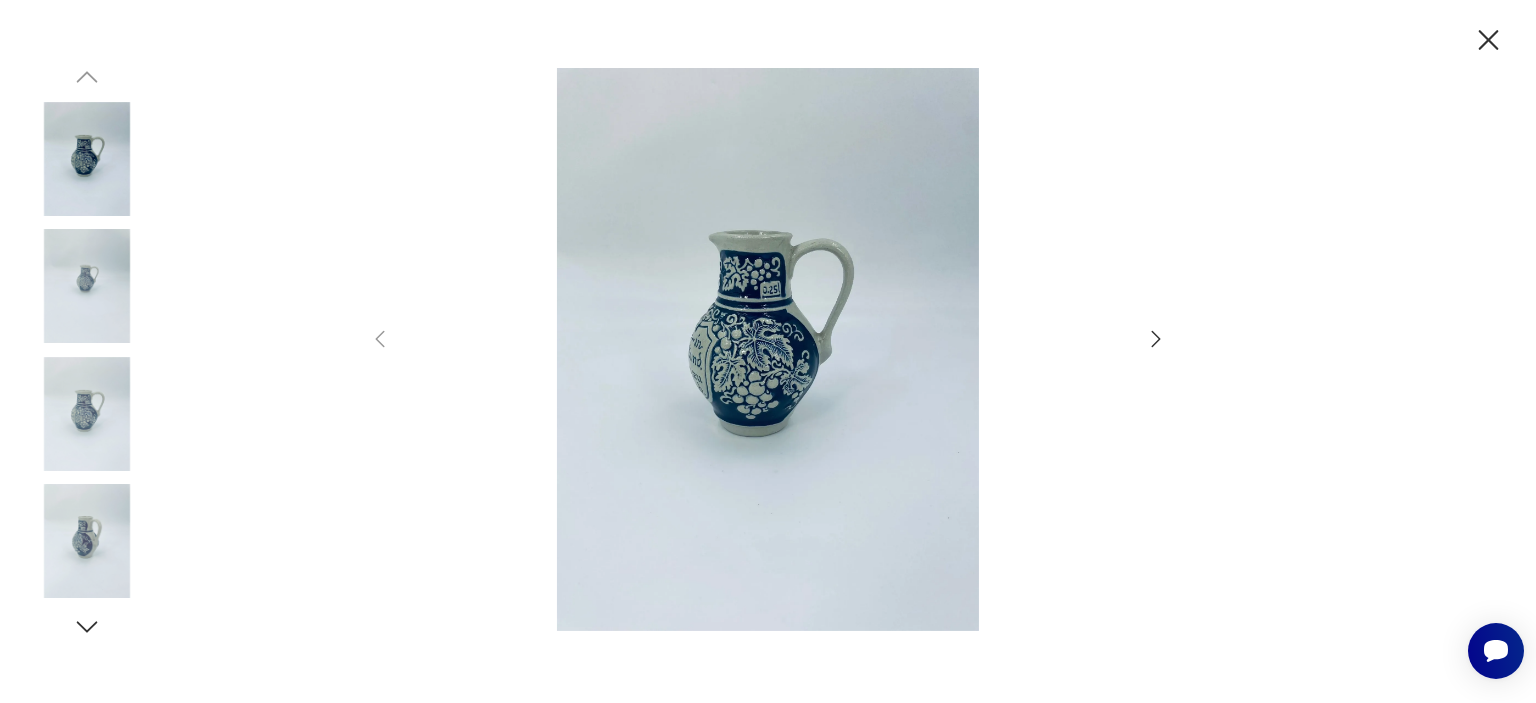 click 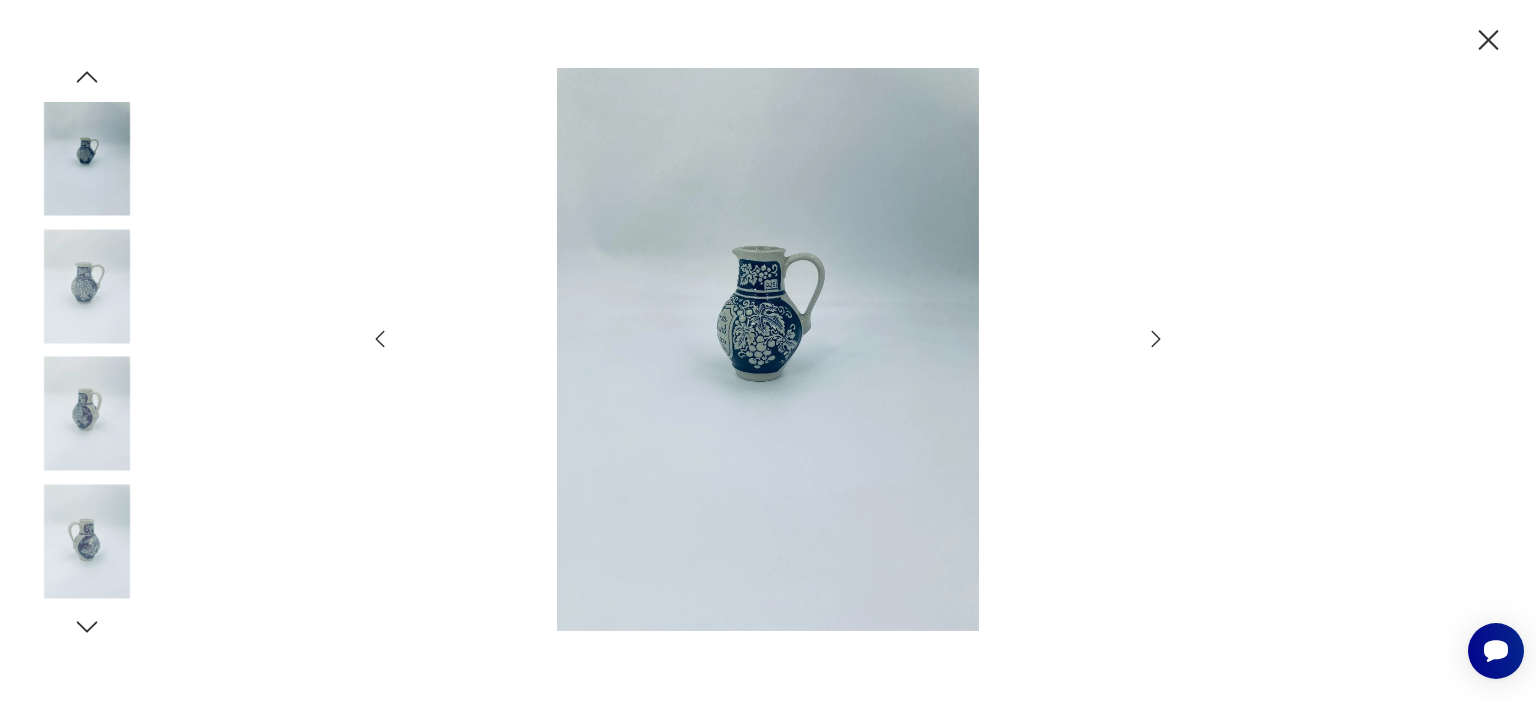 click 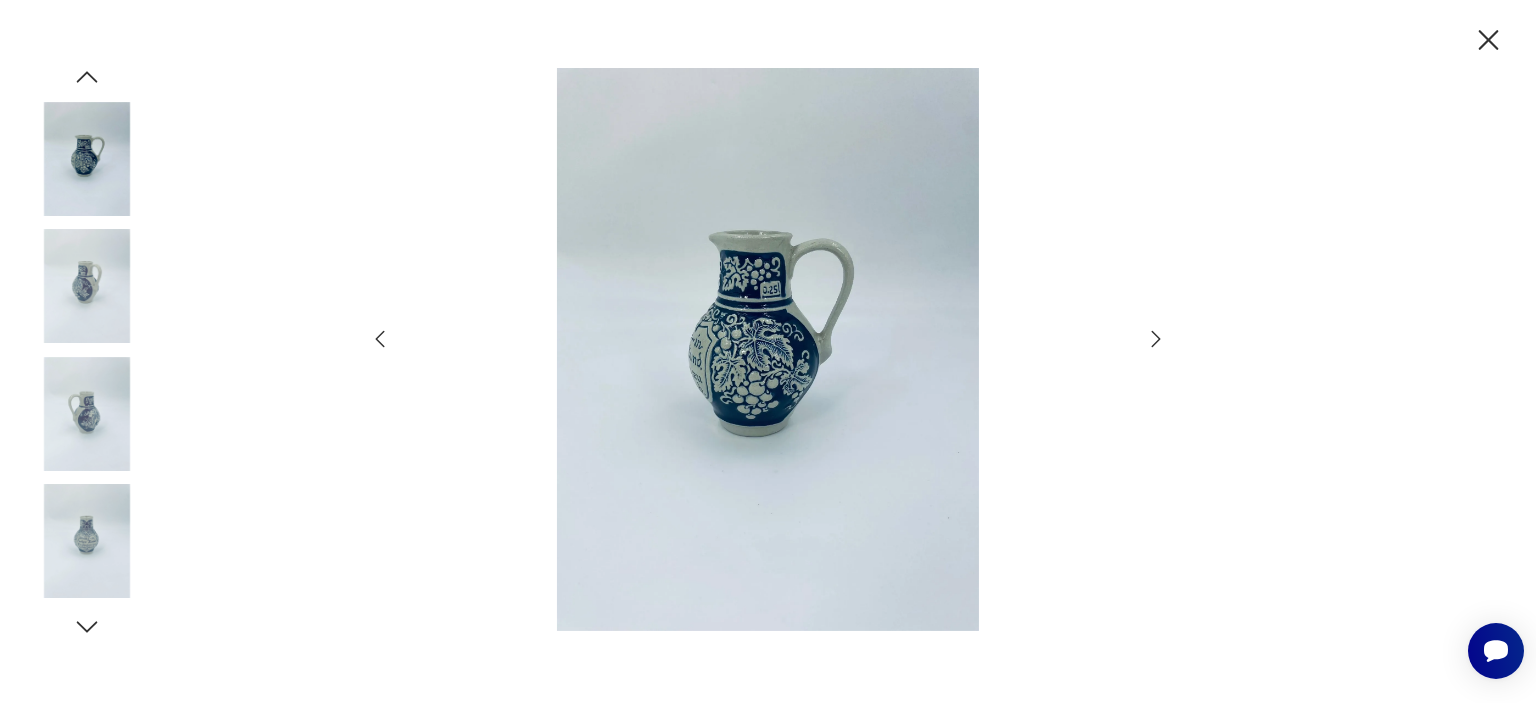 click 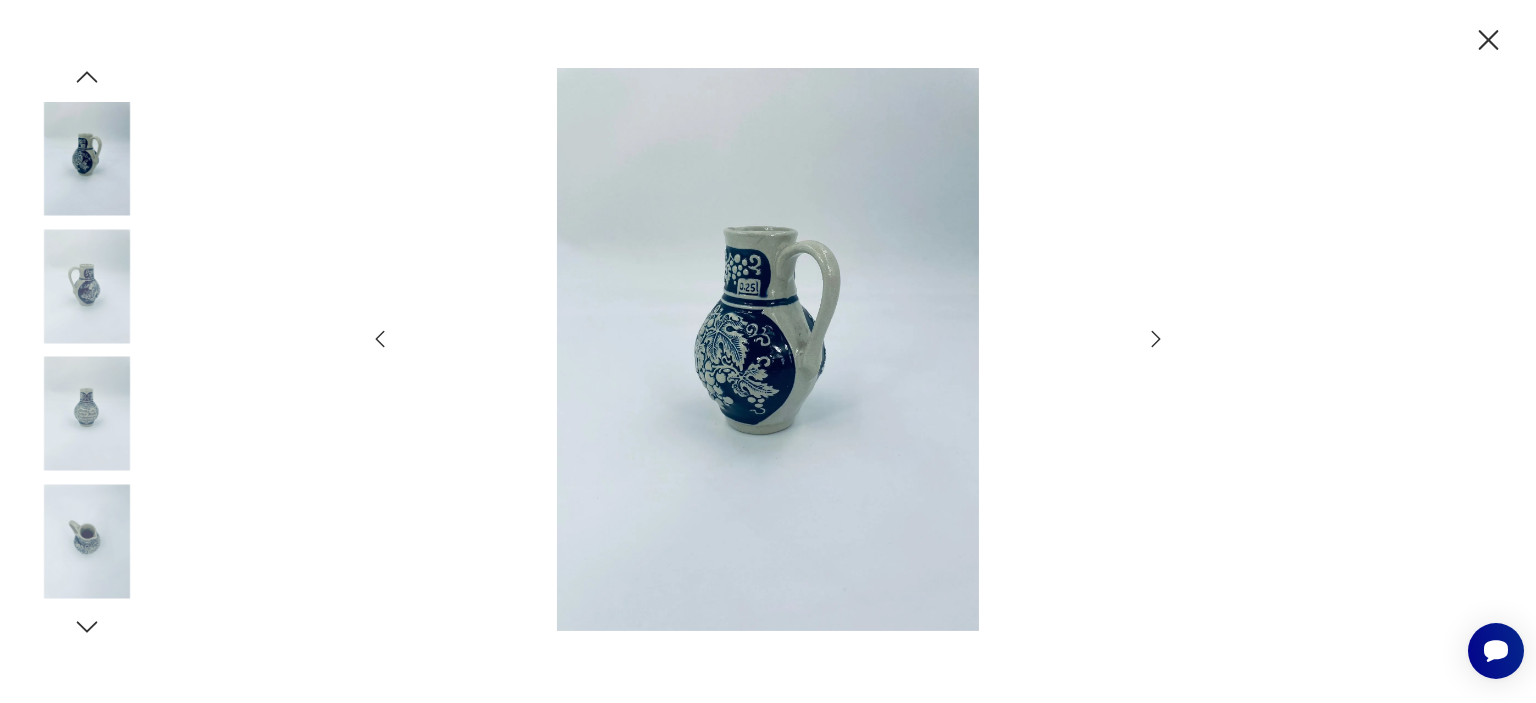 click 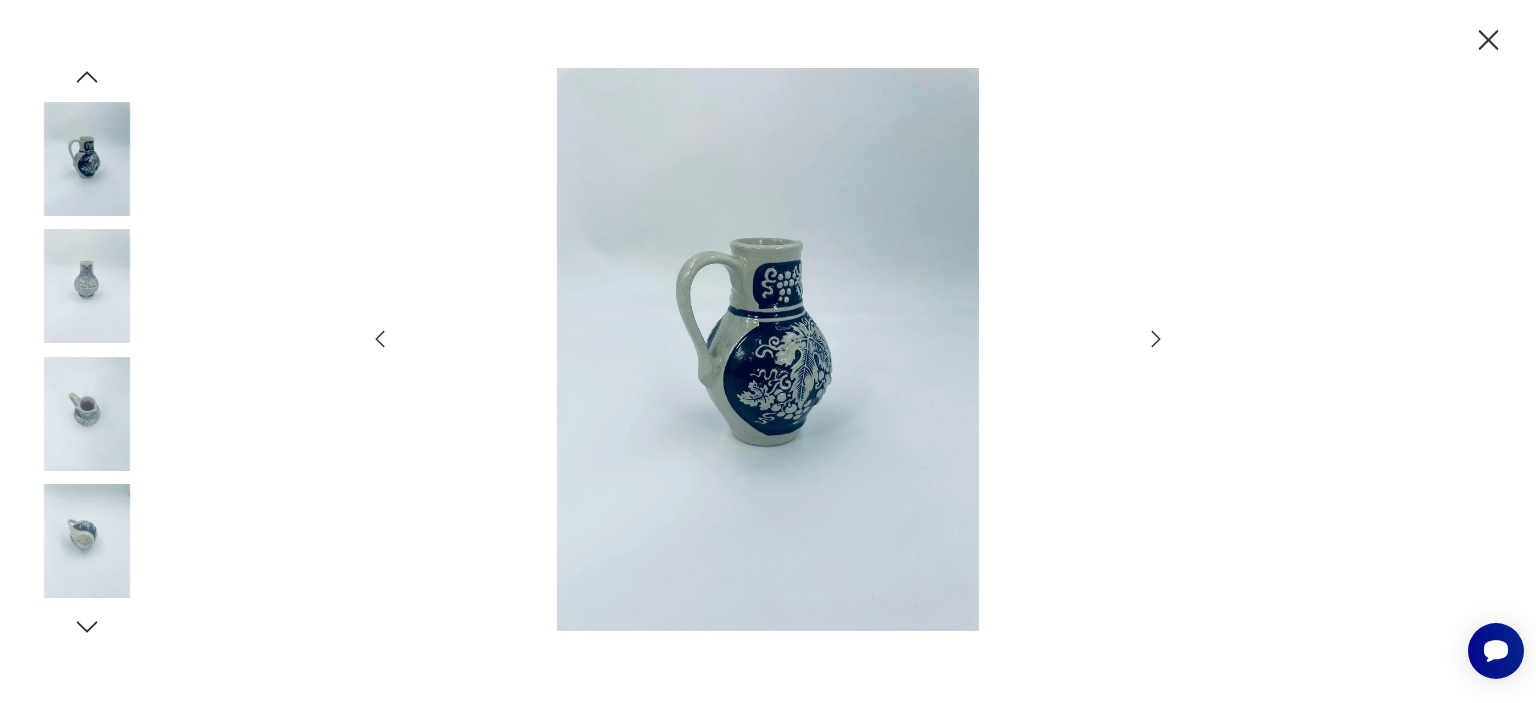 click 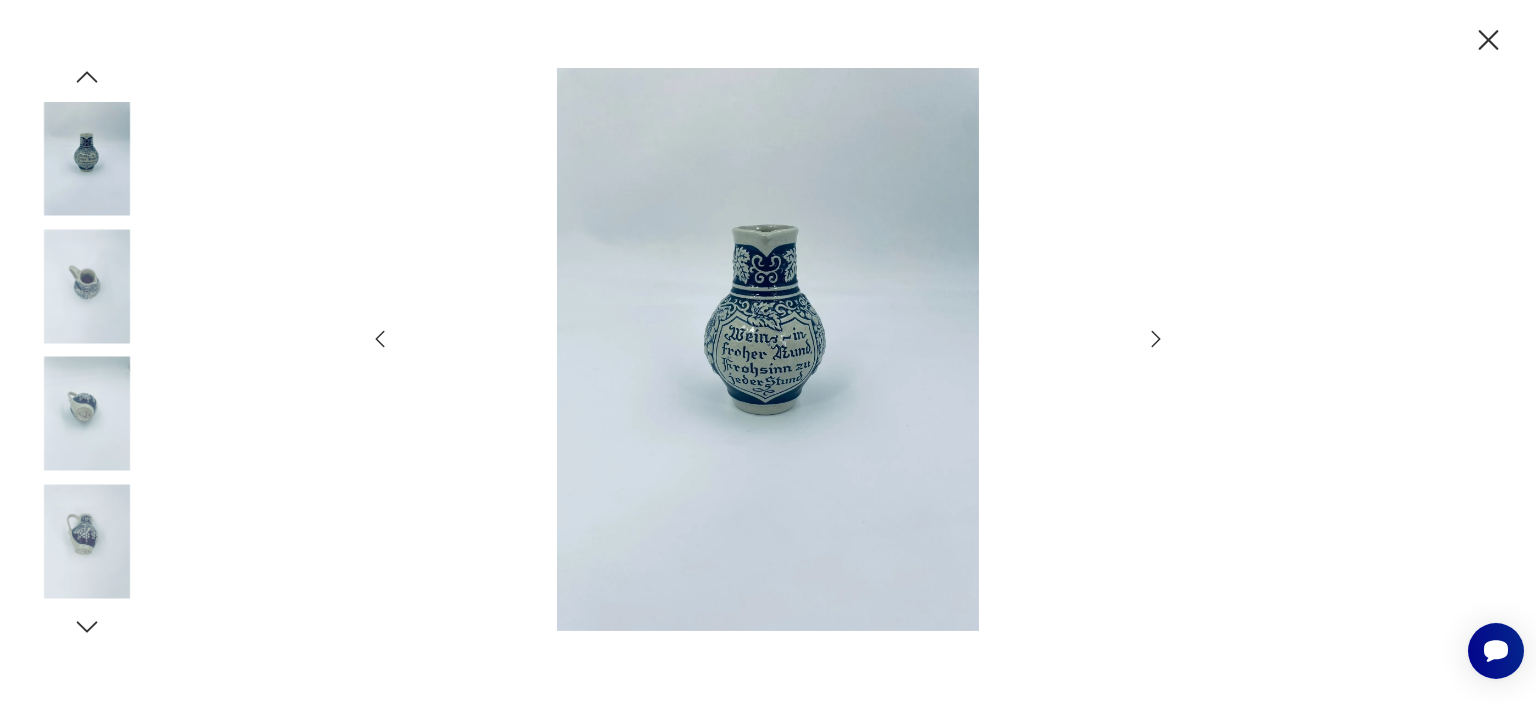 click 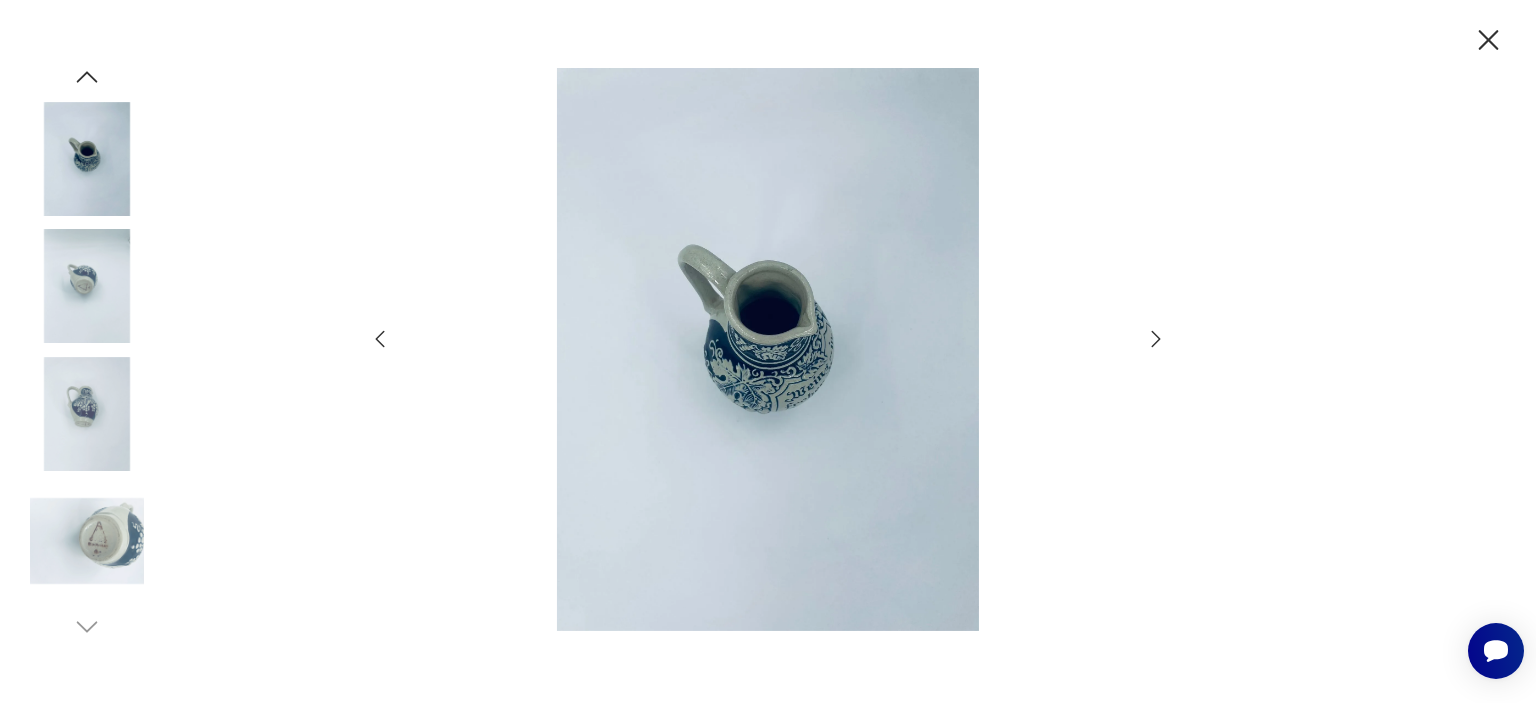 click at bounding box center [87, 541] 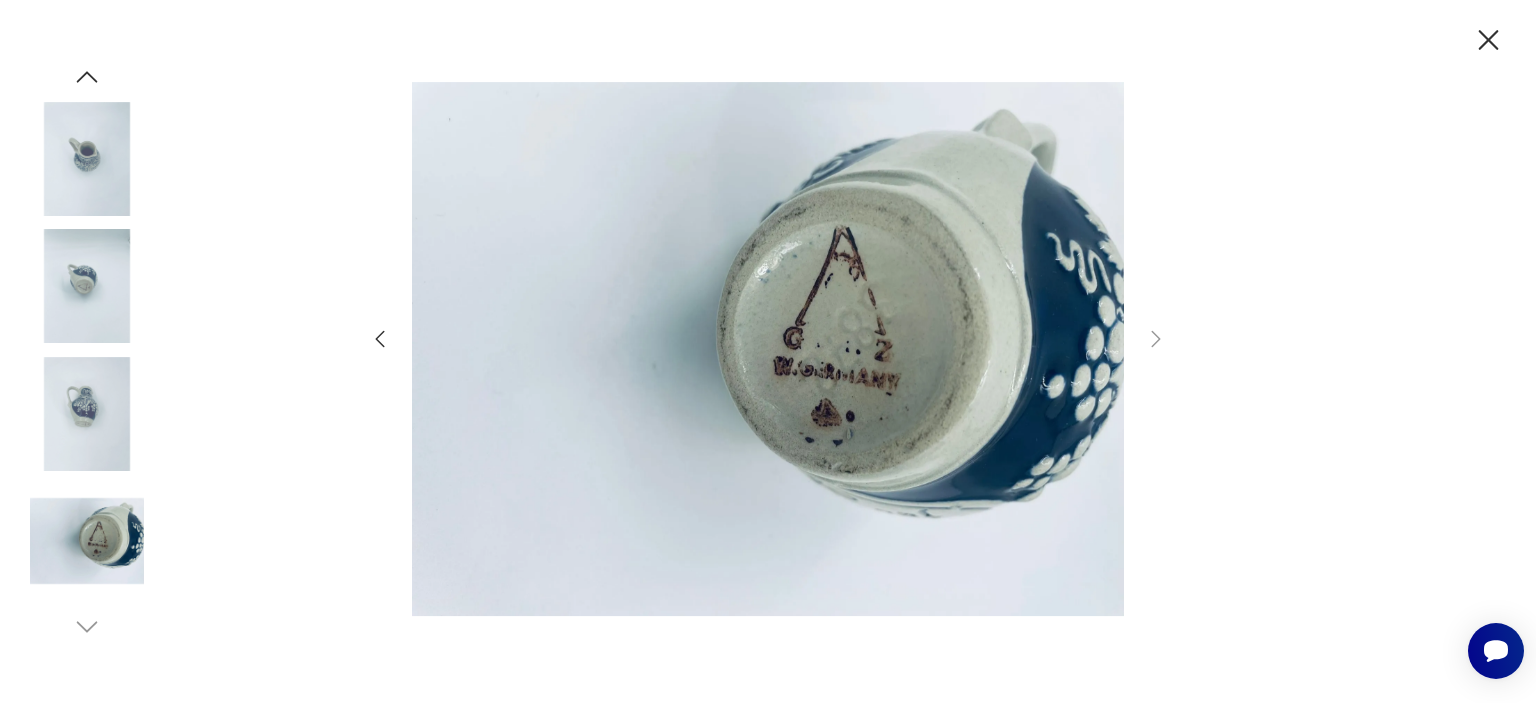 click at bounding box center [87, 414] 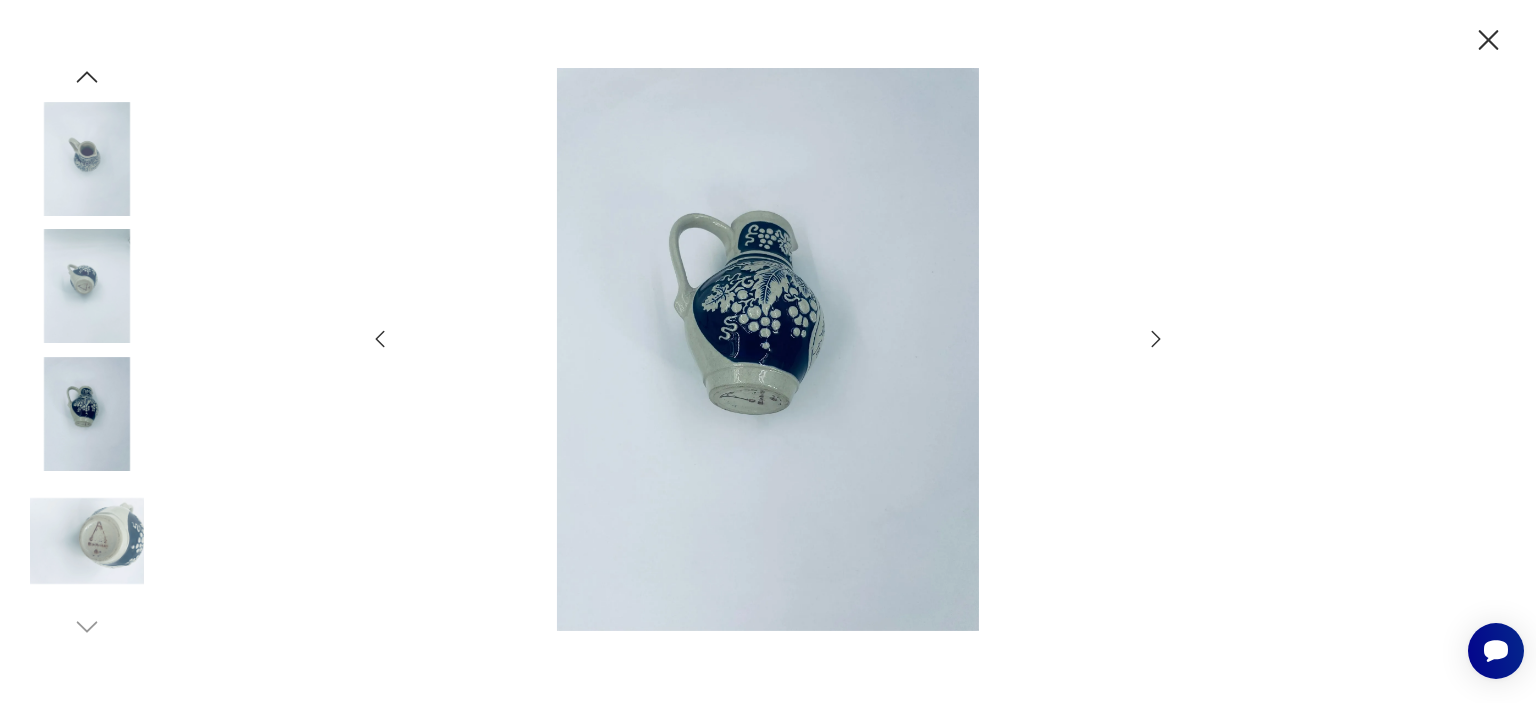 click at bounding box center (768, 349) 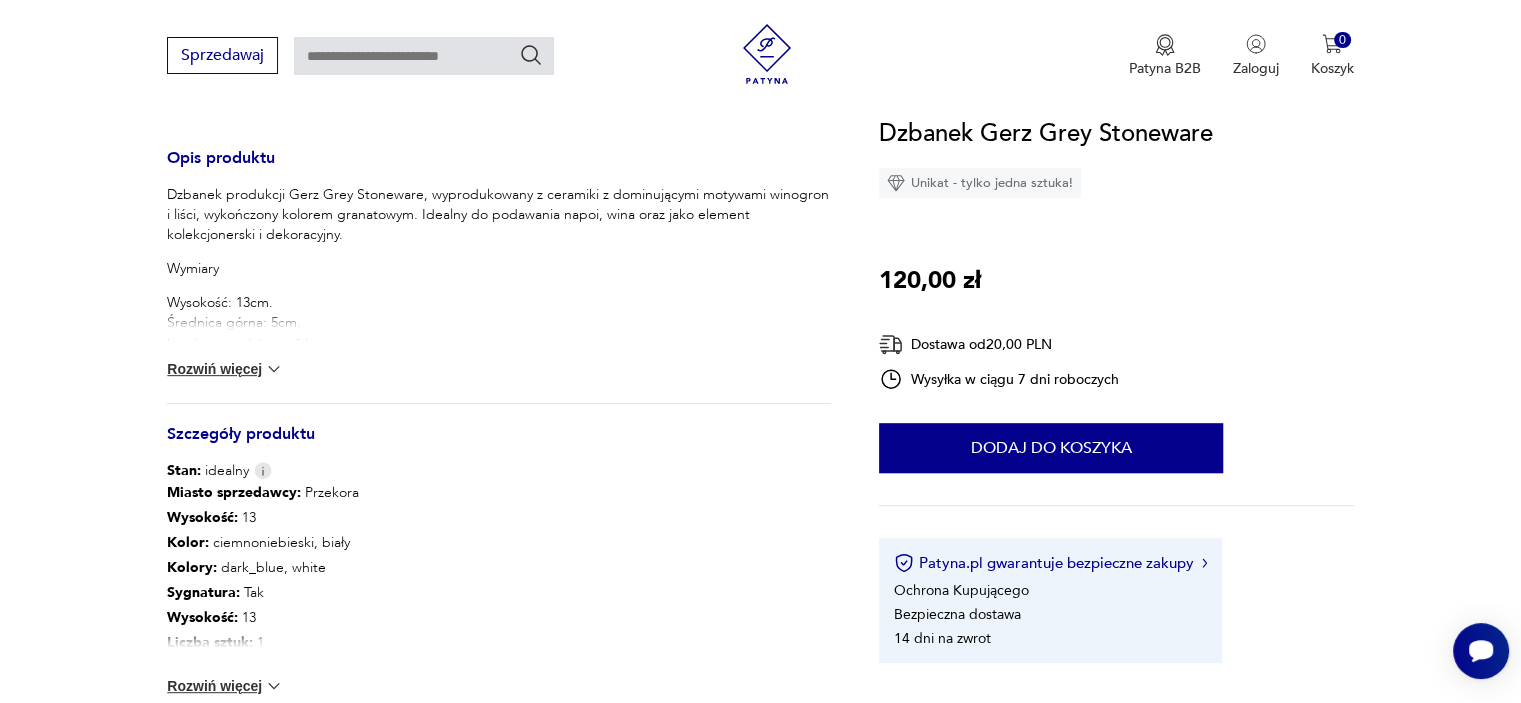 scroll, scrollTop: 800, scrollLeft: 0, axis: vertical 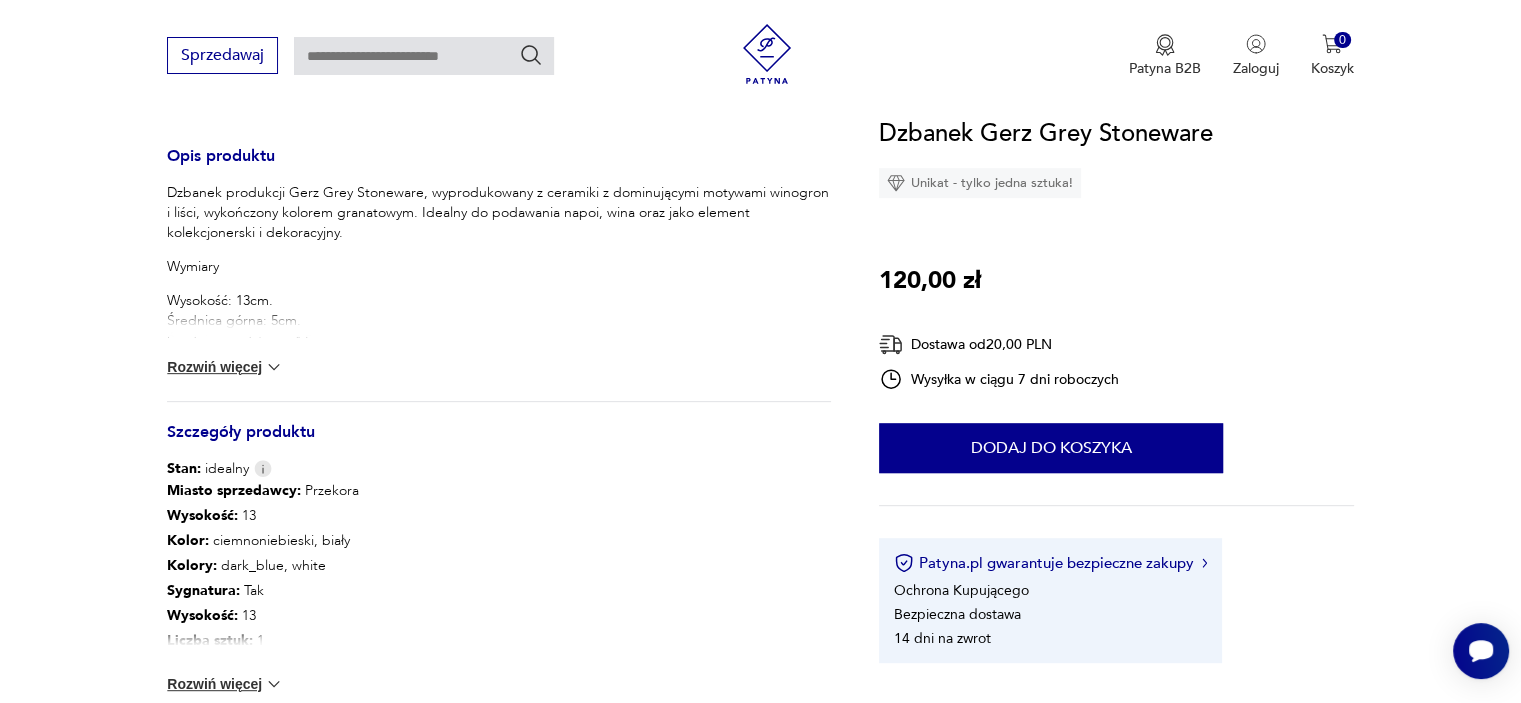 click on "Rozwiń więcej" at bounding box center [225, 367] 